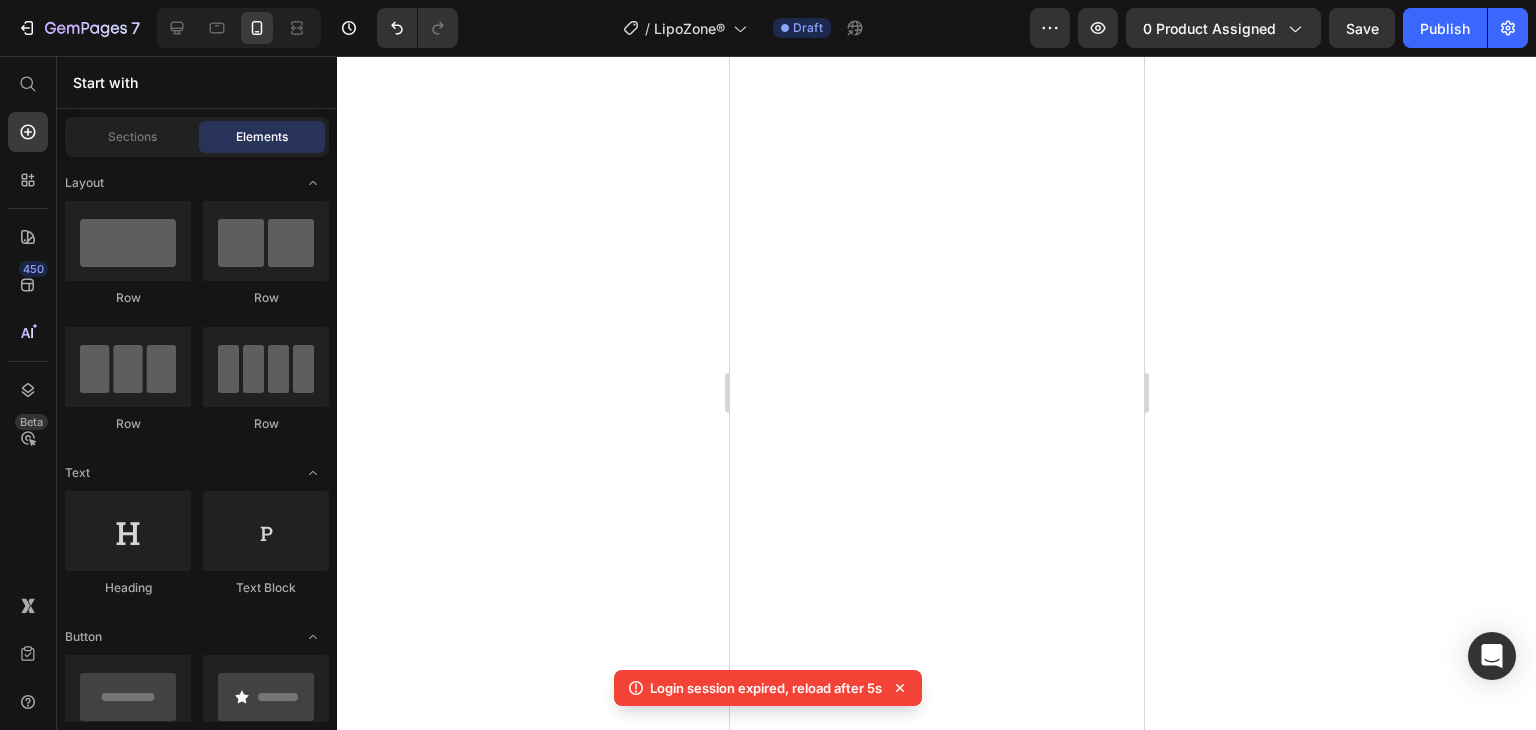 scroll, scrollTop: 0, scrollLeft: 0, axis: both 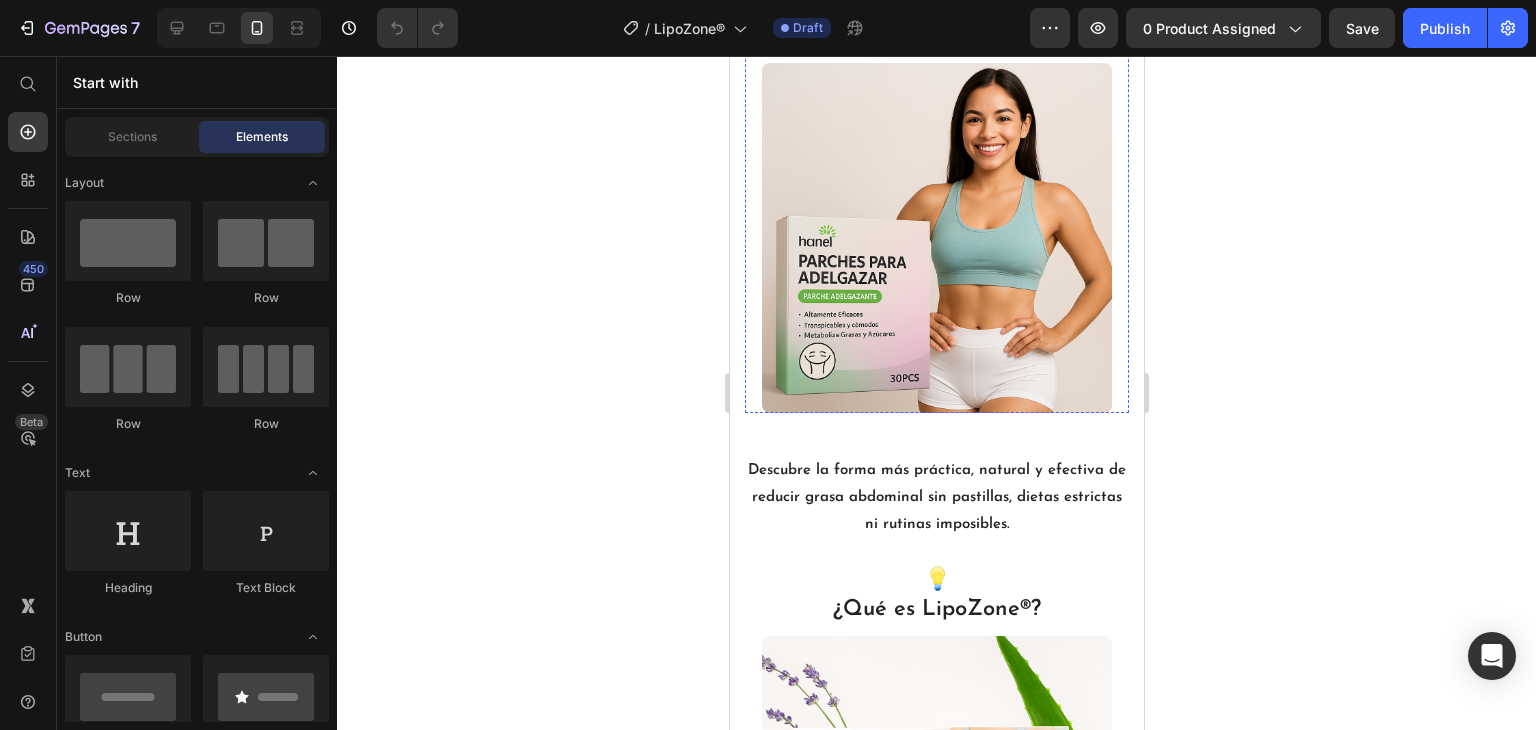 click on "🌿 LipoZone® – Tu Nuevo Aliado Para Adelgazar Mientras Duermes" at bounding box center [936, -7] 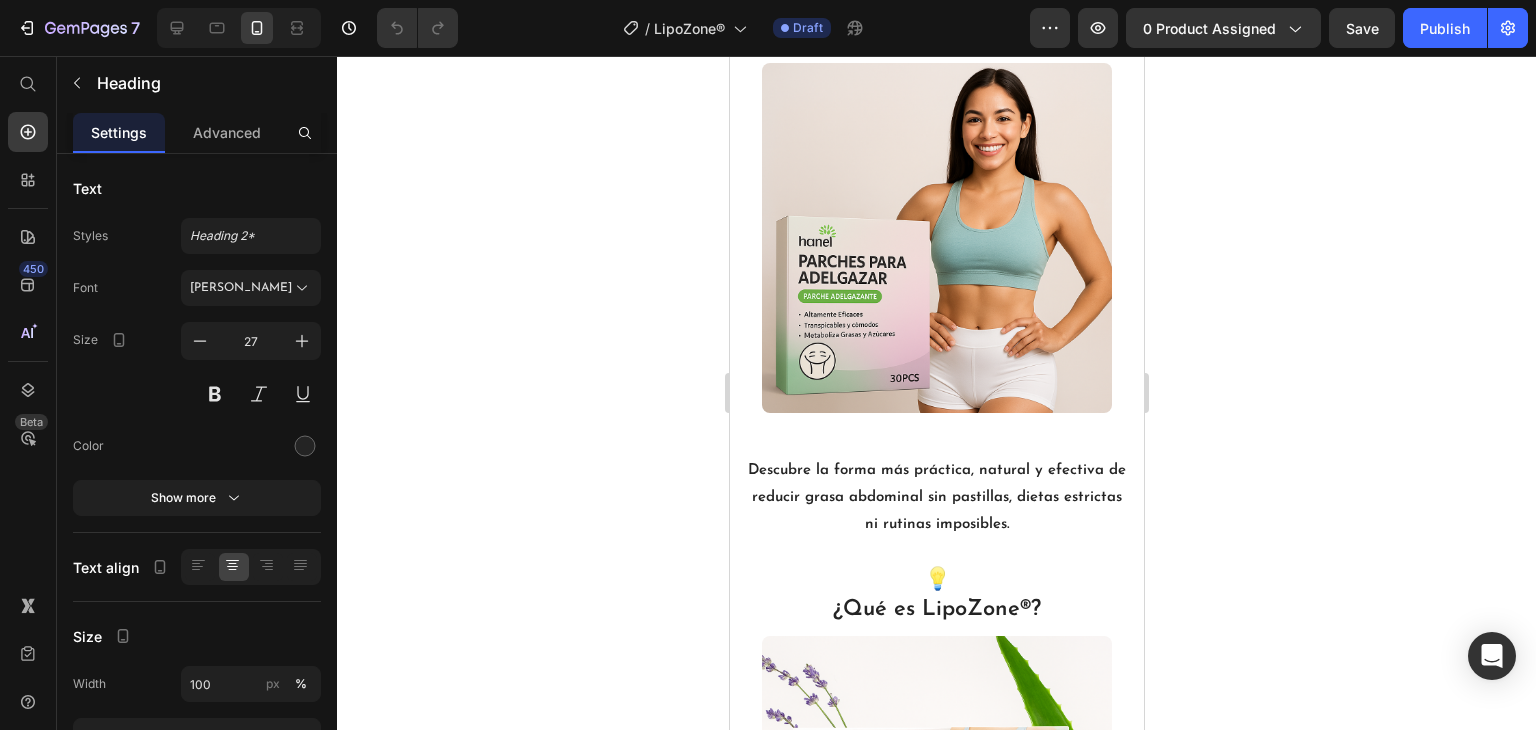 drag, startPoint x: 805, startPoint y: 156, endPoint x: 938, endPoint y: 156, distance: 133 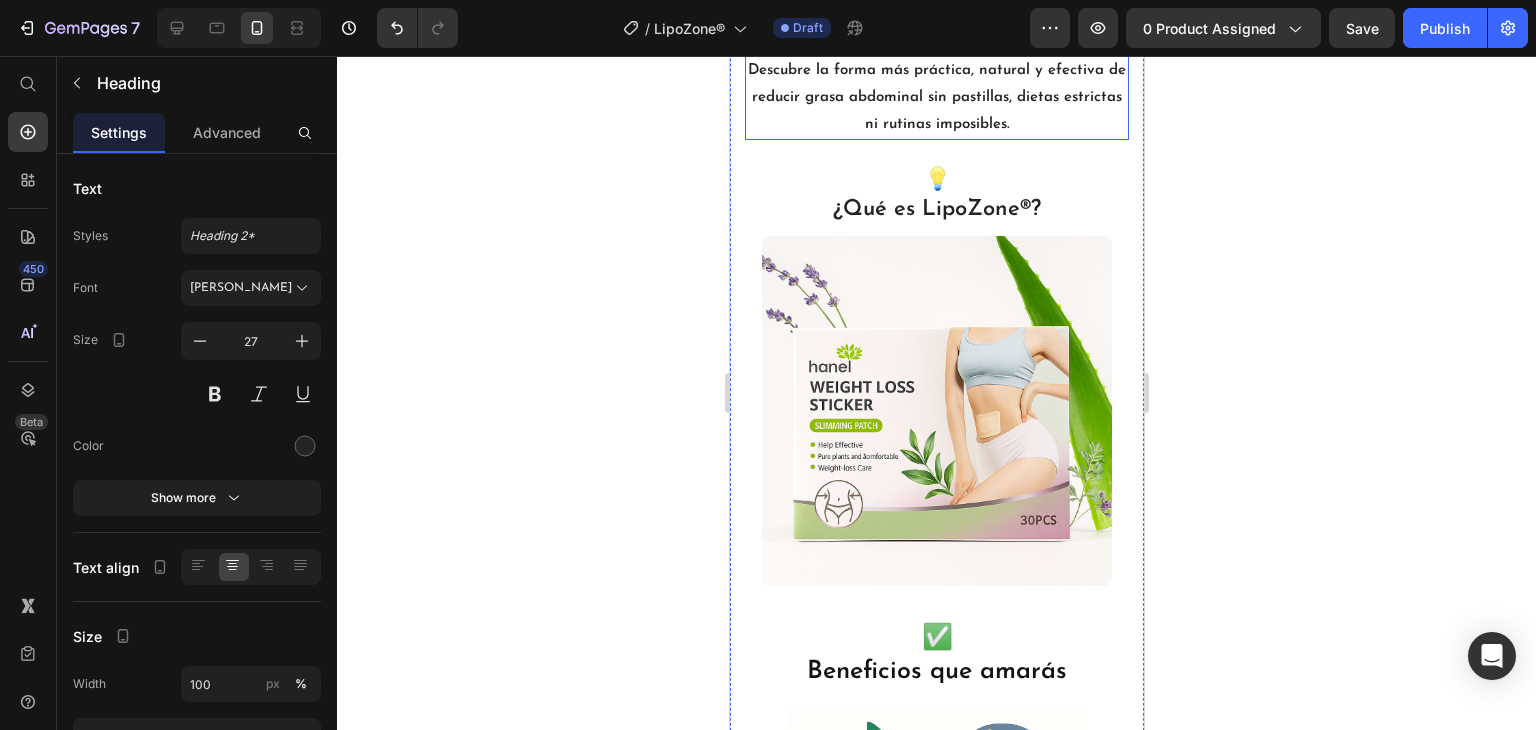 scroll, scrollTop: 1700, scrollLeft: 0, axis: vertical 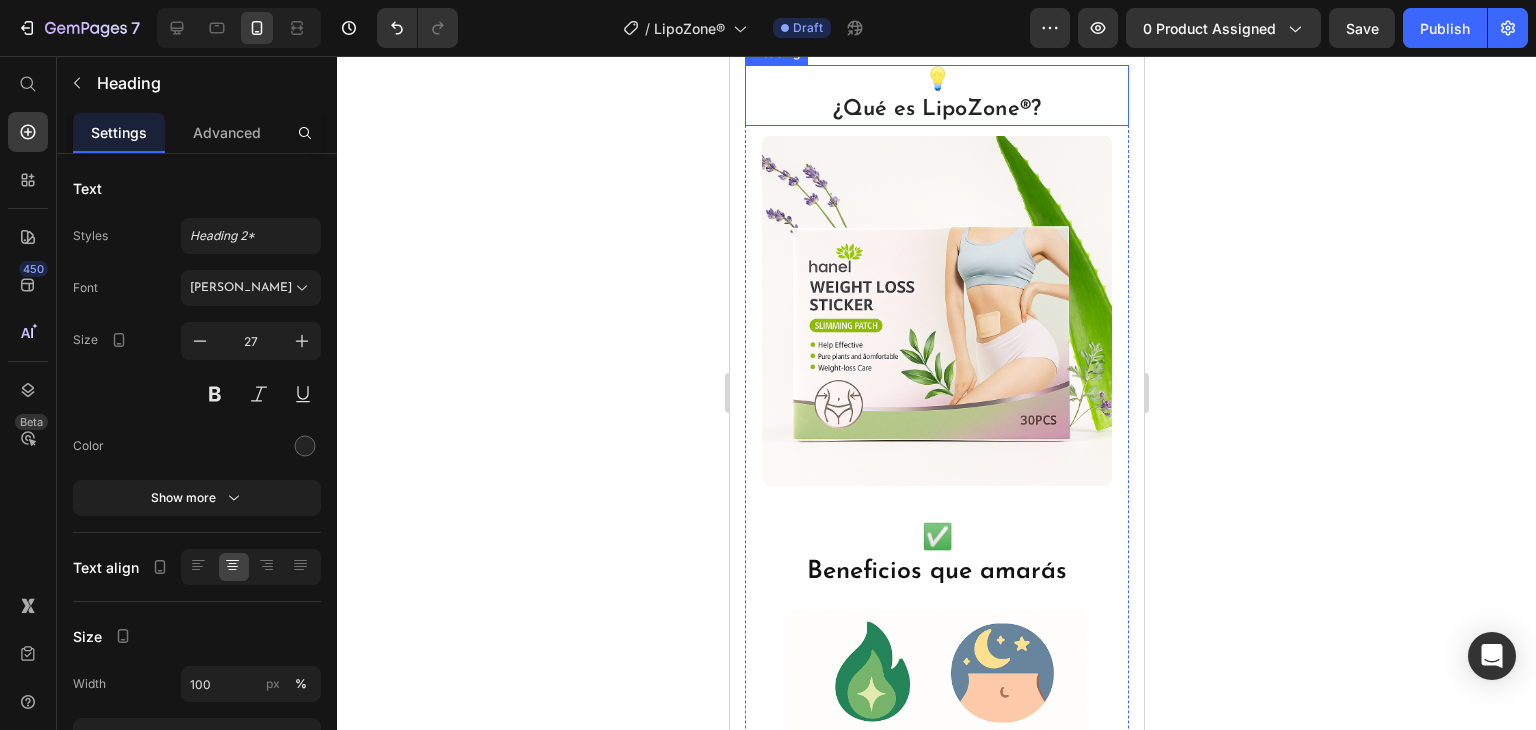 click on "¿Qué es LipoZone®?" at bounding box center [936, 109] 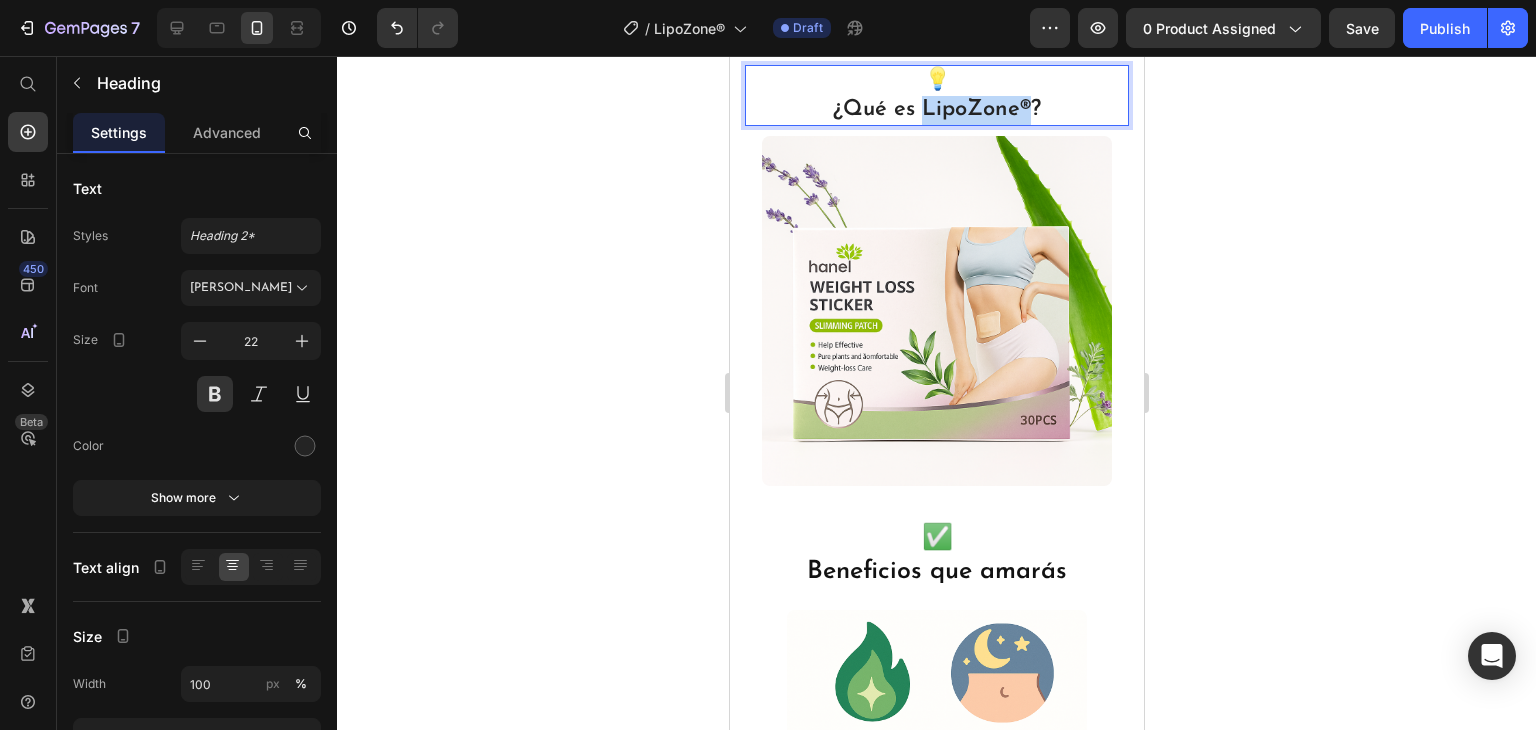 drag, startPoint x: 915, startPoint y: 311, endPoint x: 1017, endPoint y: 313, distance: 102.01961 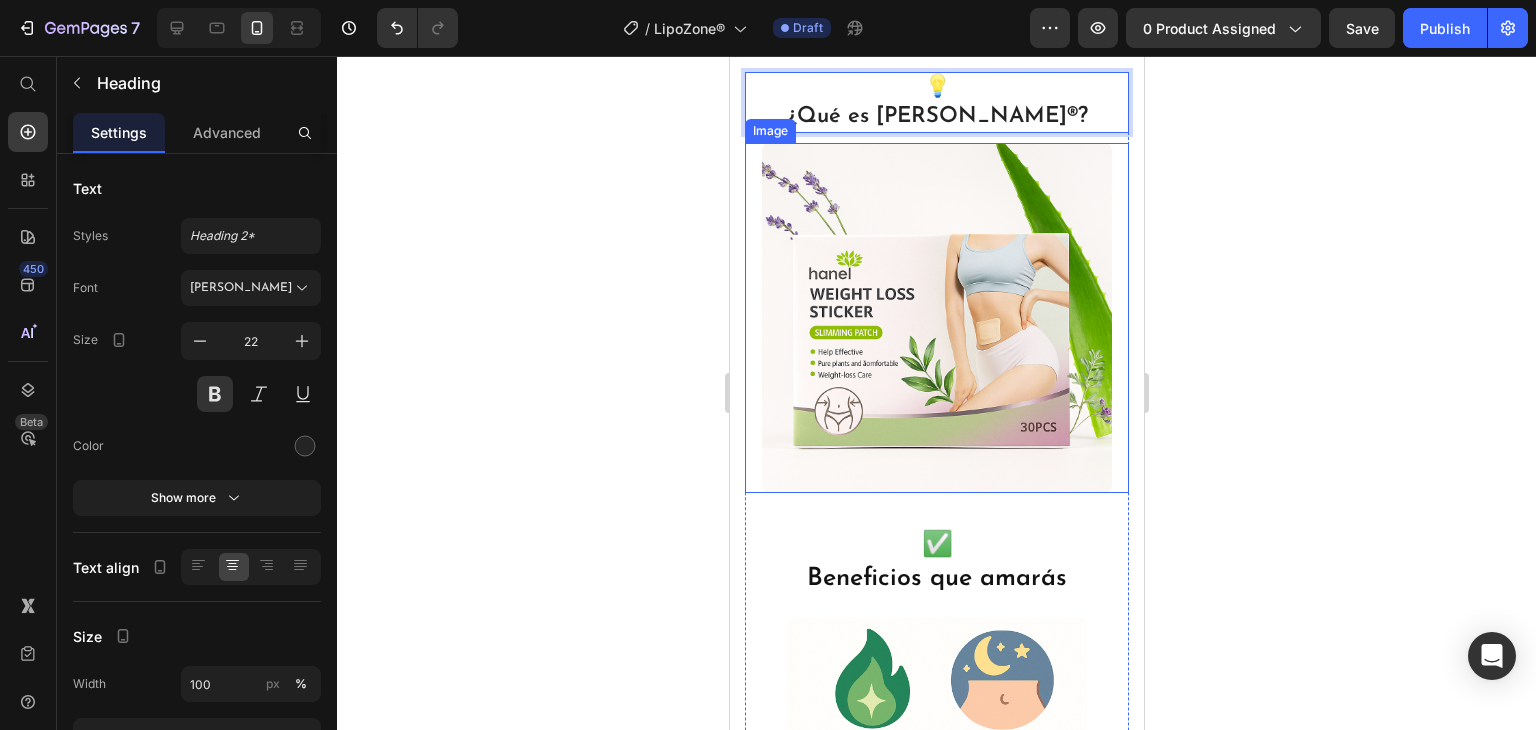 scroll, scrollTop: 1600, scrollLeft: 0, axis: vertical 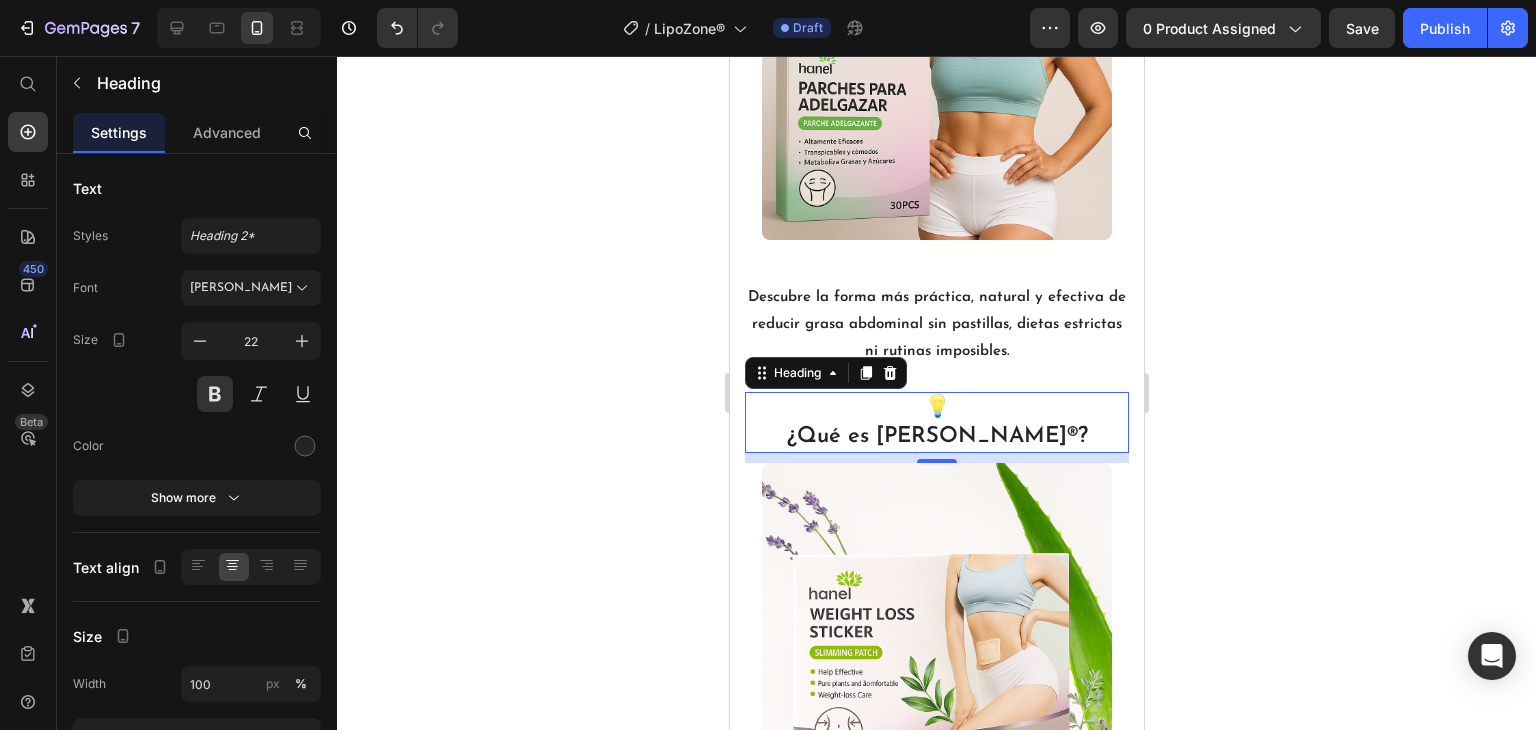 click 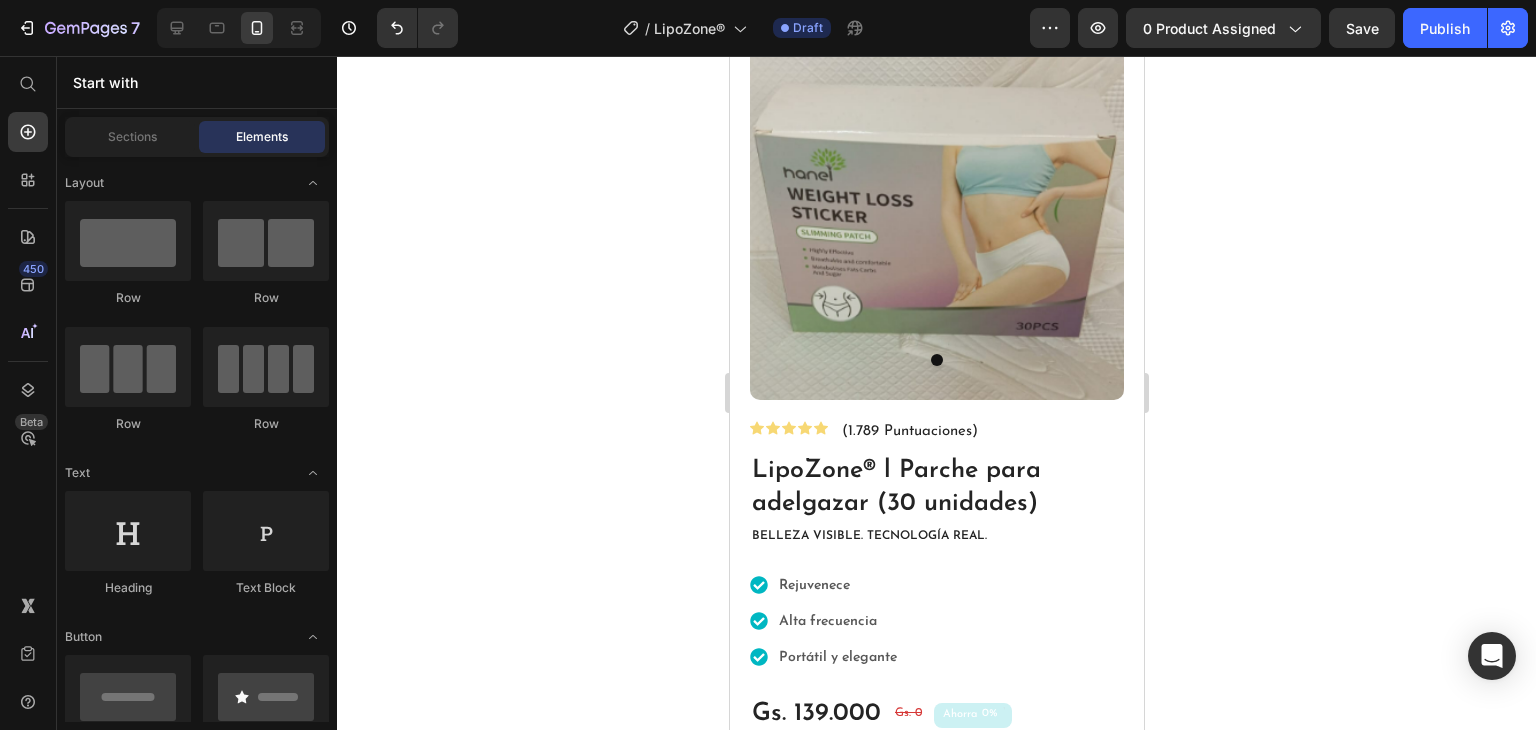 scroll, scrollTop: 0, scrollLeft: 0, axis: both 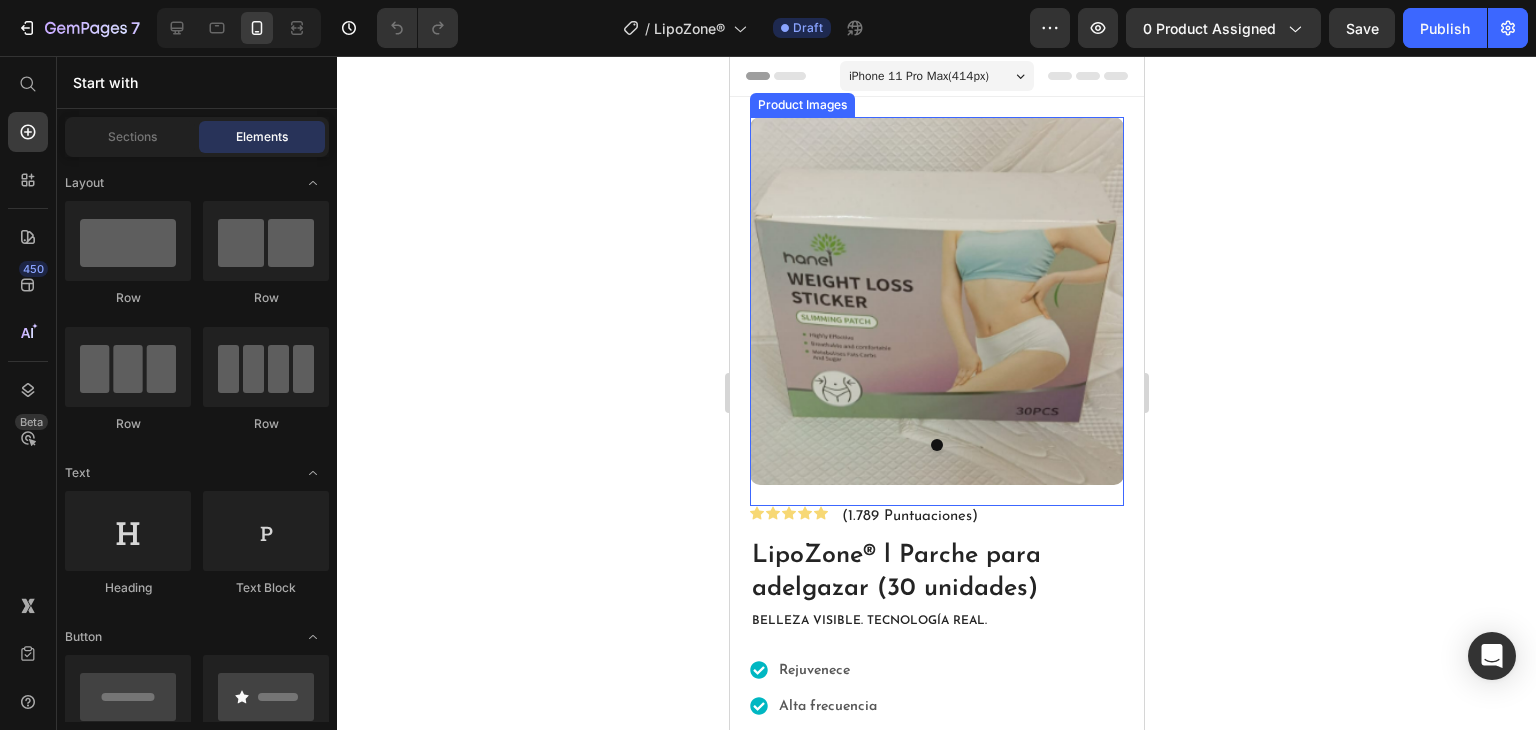 click at bounding box center (936, 301) 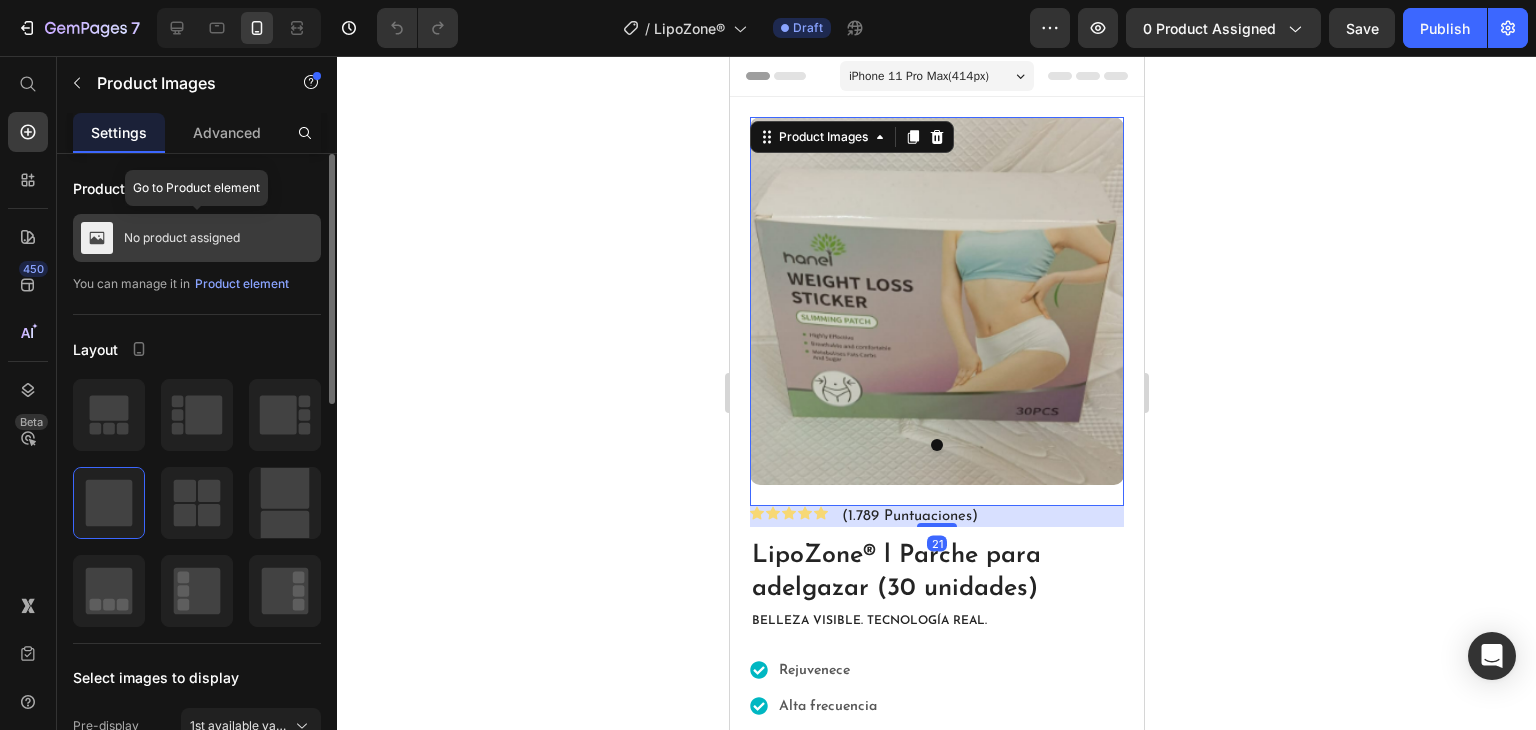 click on "No product assigned" 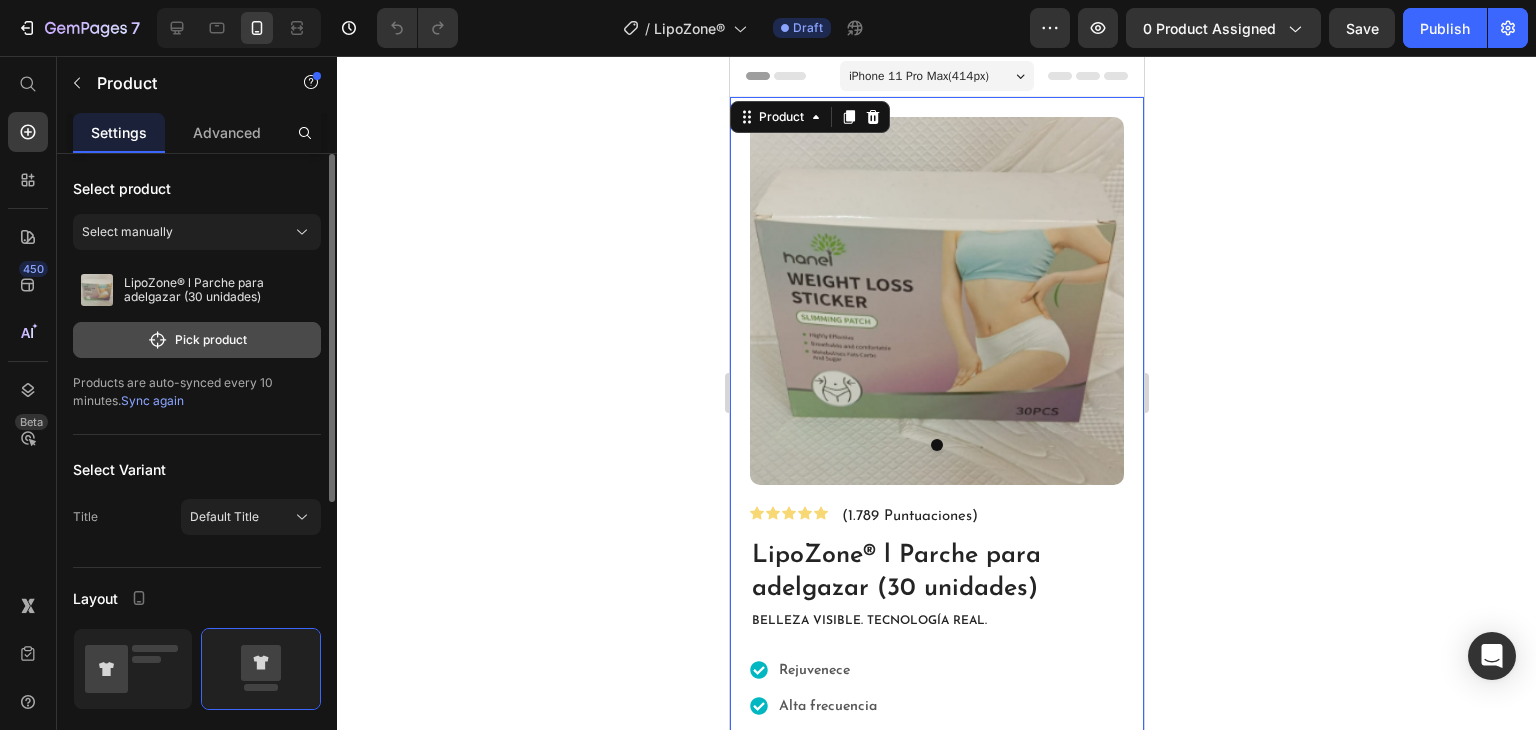 click on "Pick product" at bounding box center [197, 340] 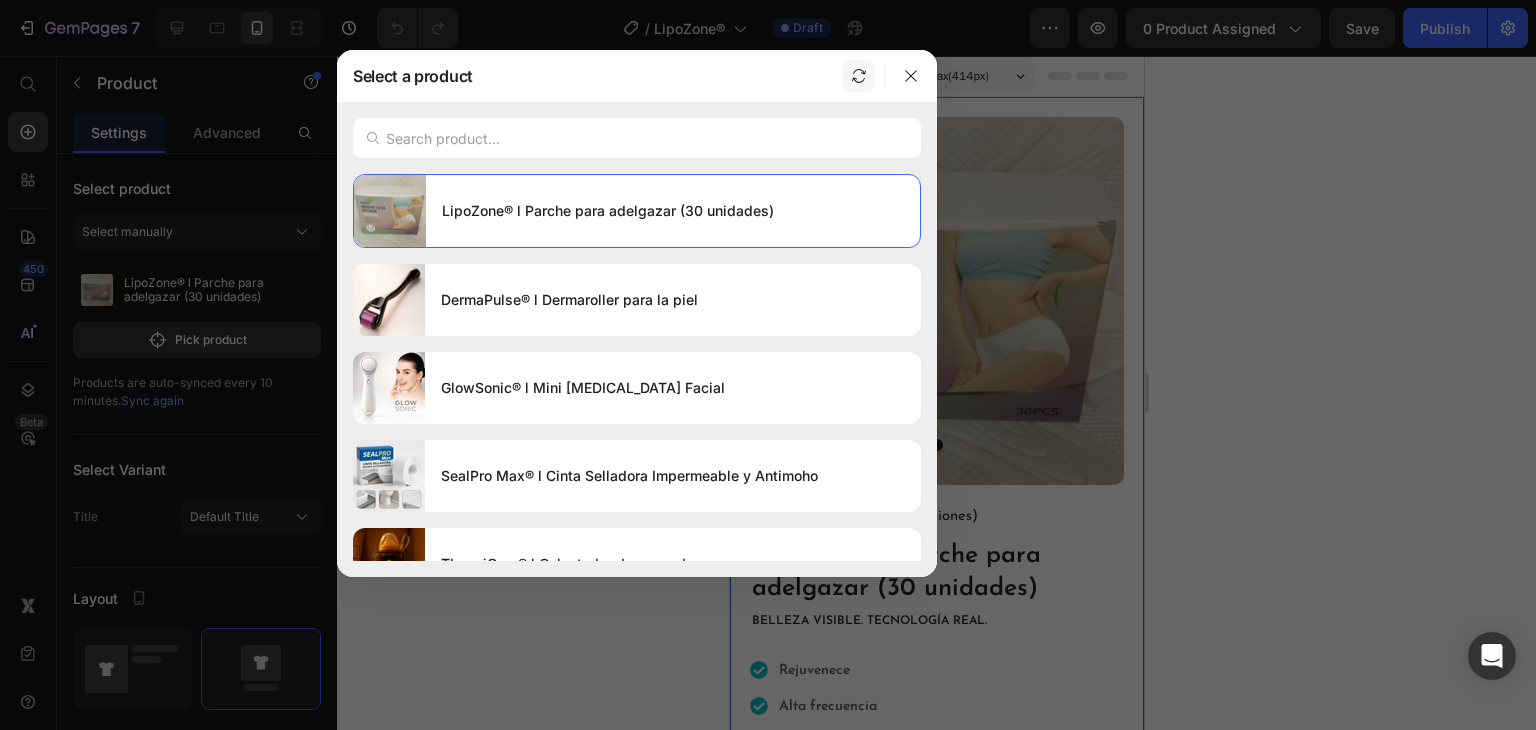 click 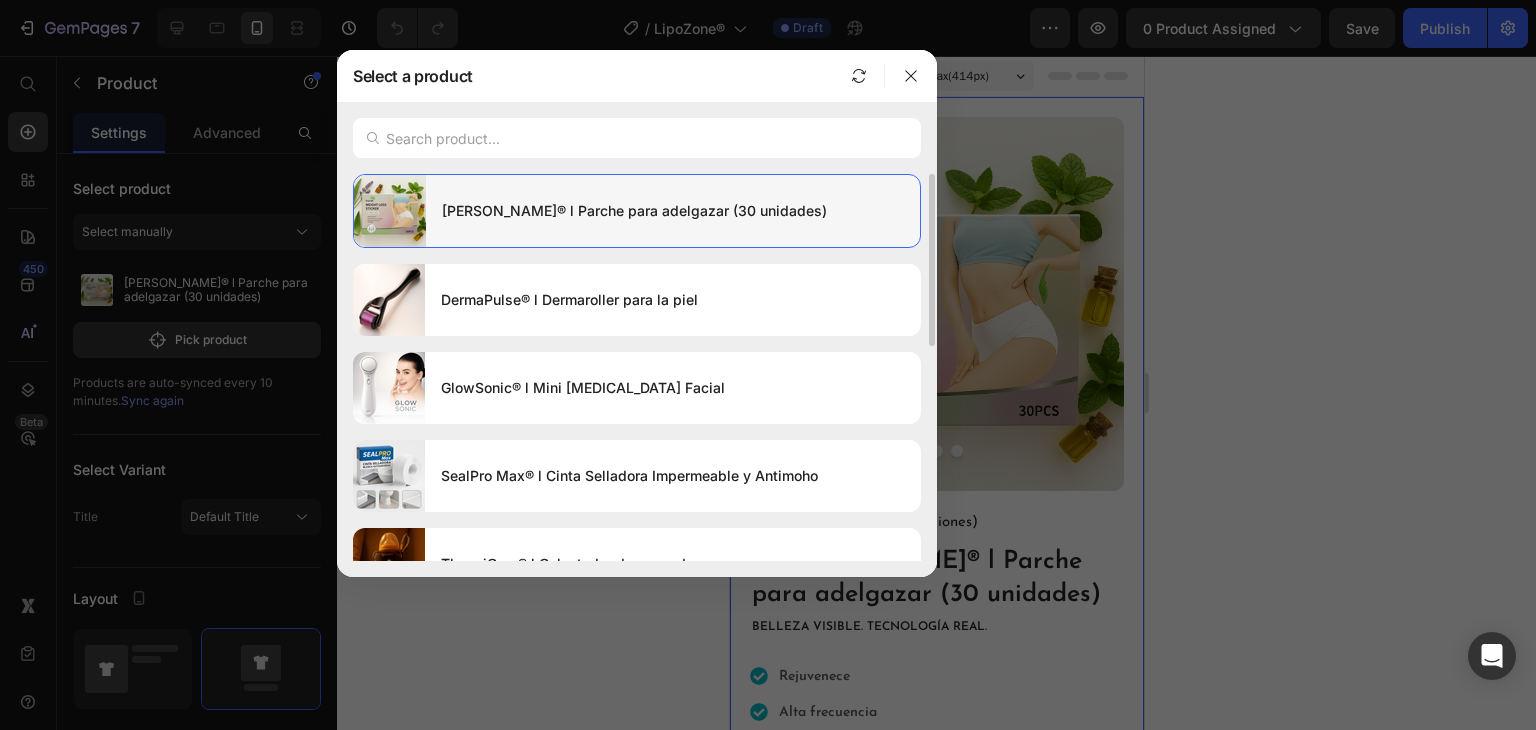 click on "[PERSON_NAME]® l Parche para adelgazar (30 unidades)" at bounding box center (673, 211) 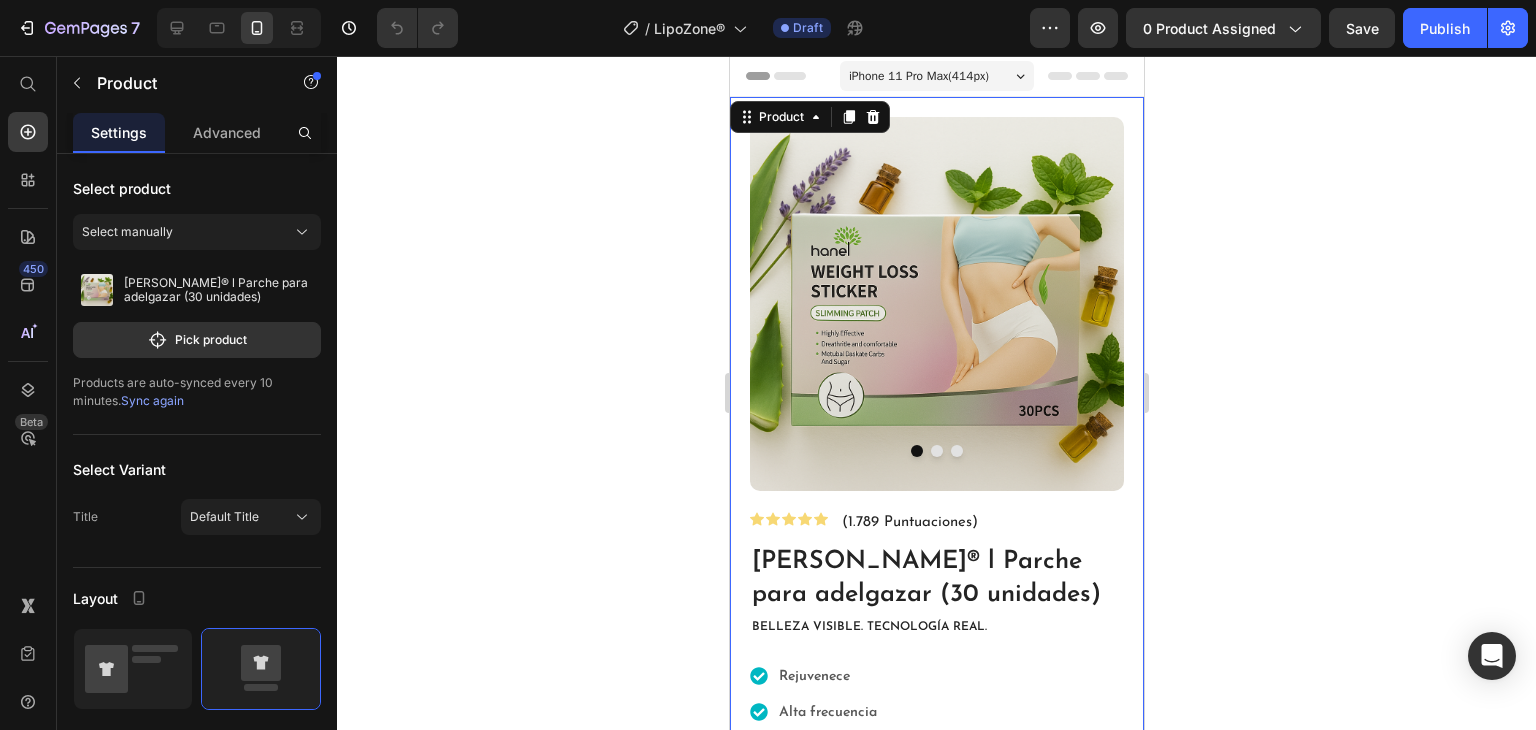 click 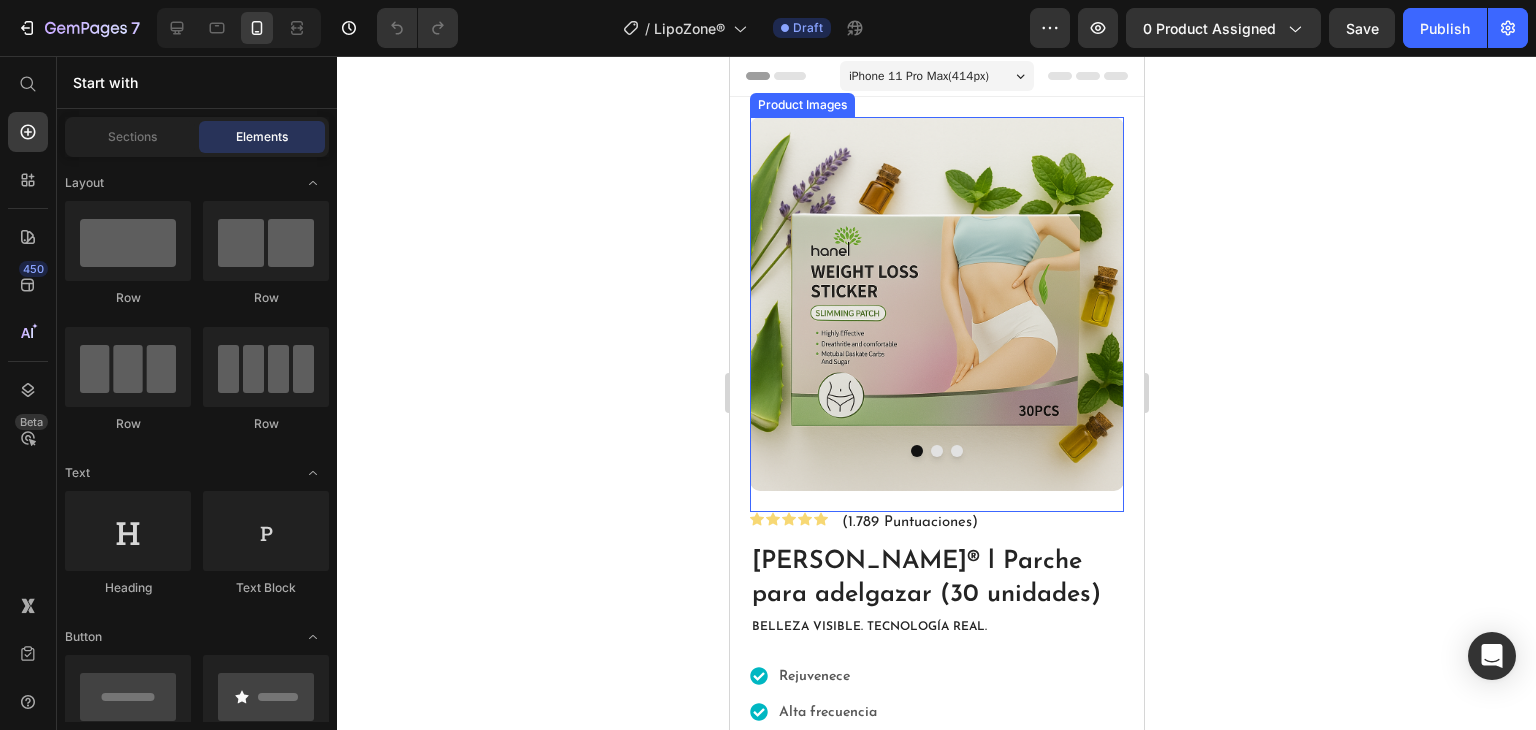click at bounding box center [936, 451] 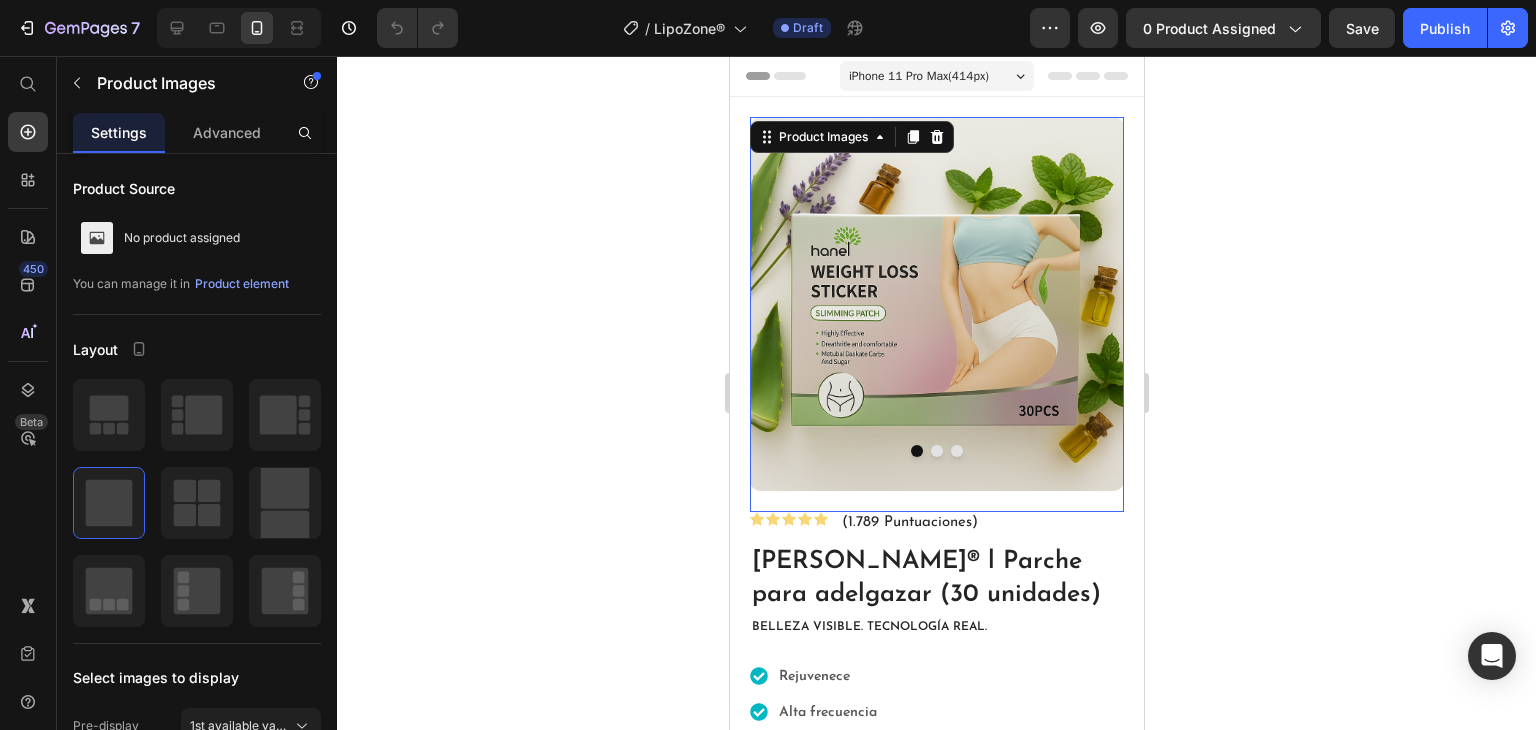 click at bounding box center (936, 451) 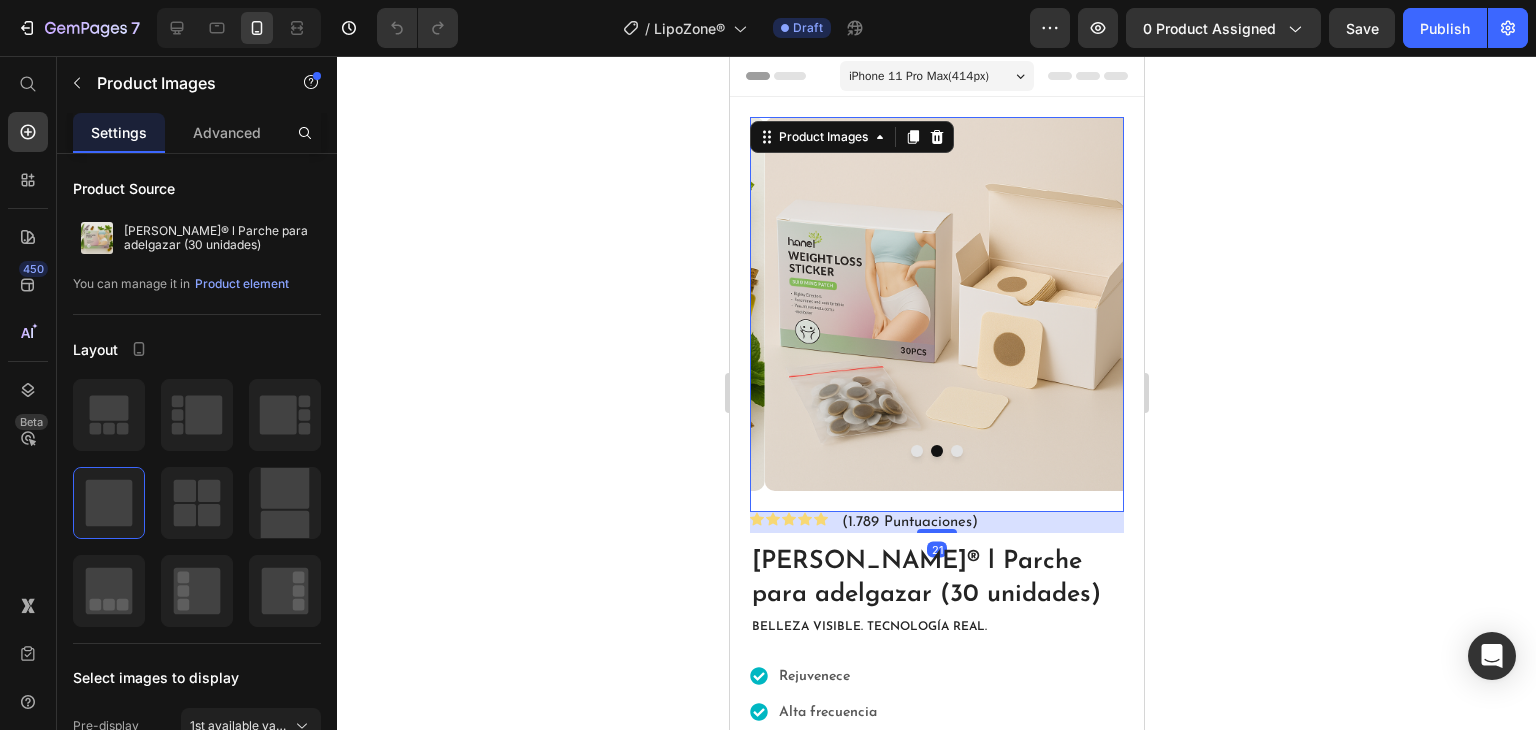click at bounding box center [956, 451] 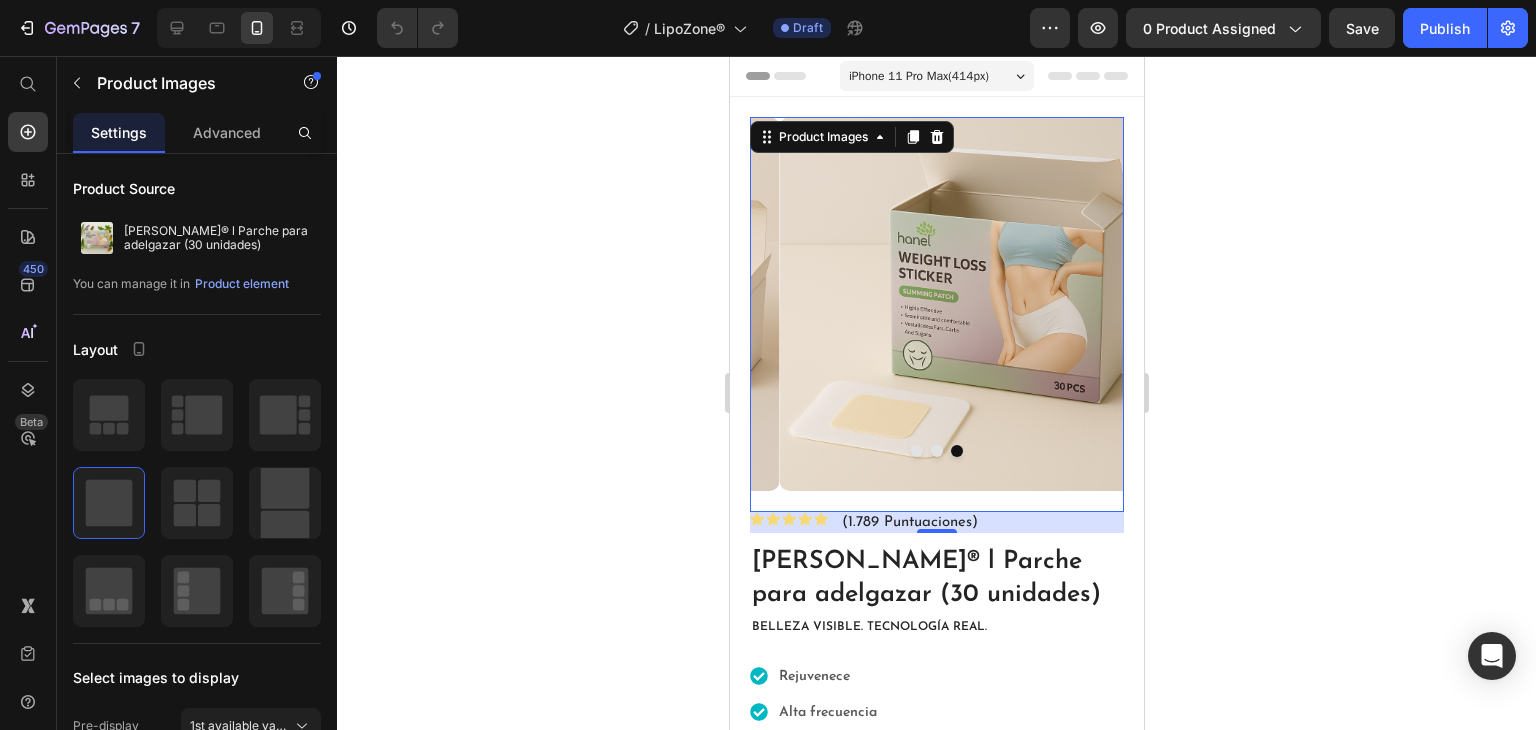 click at bounding box center (916, 451) 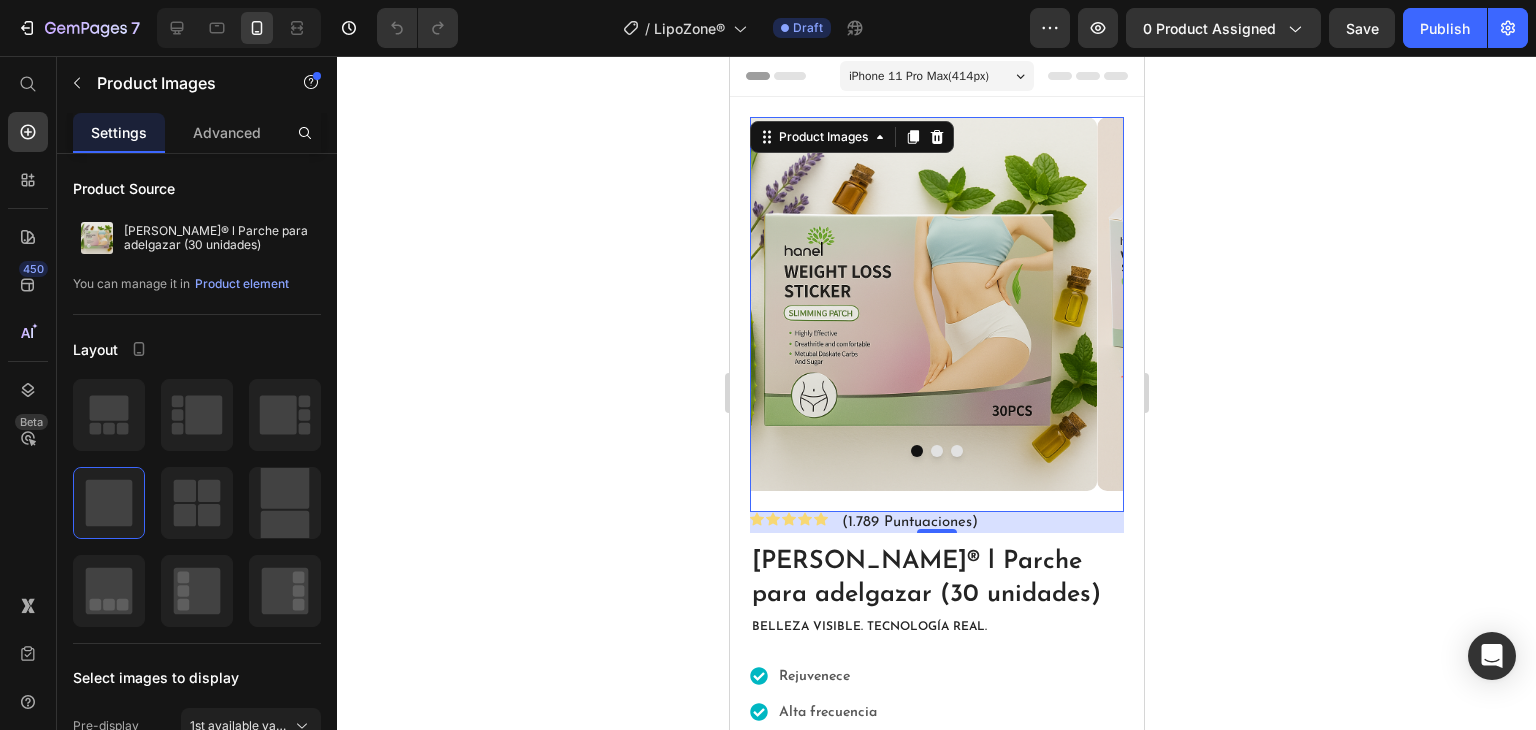 click 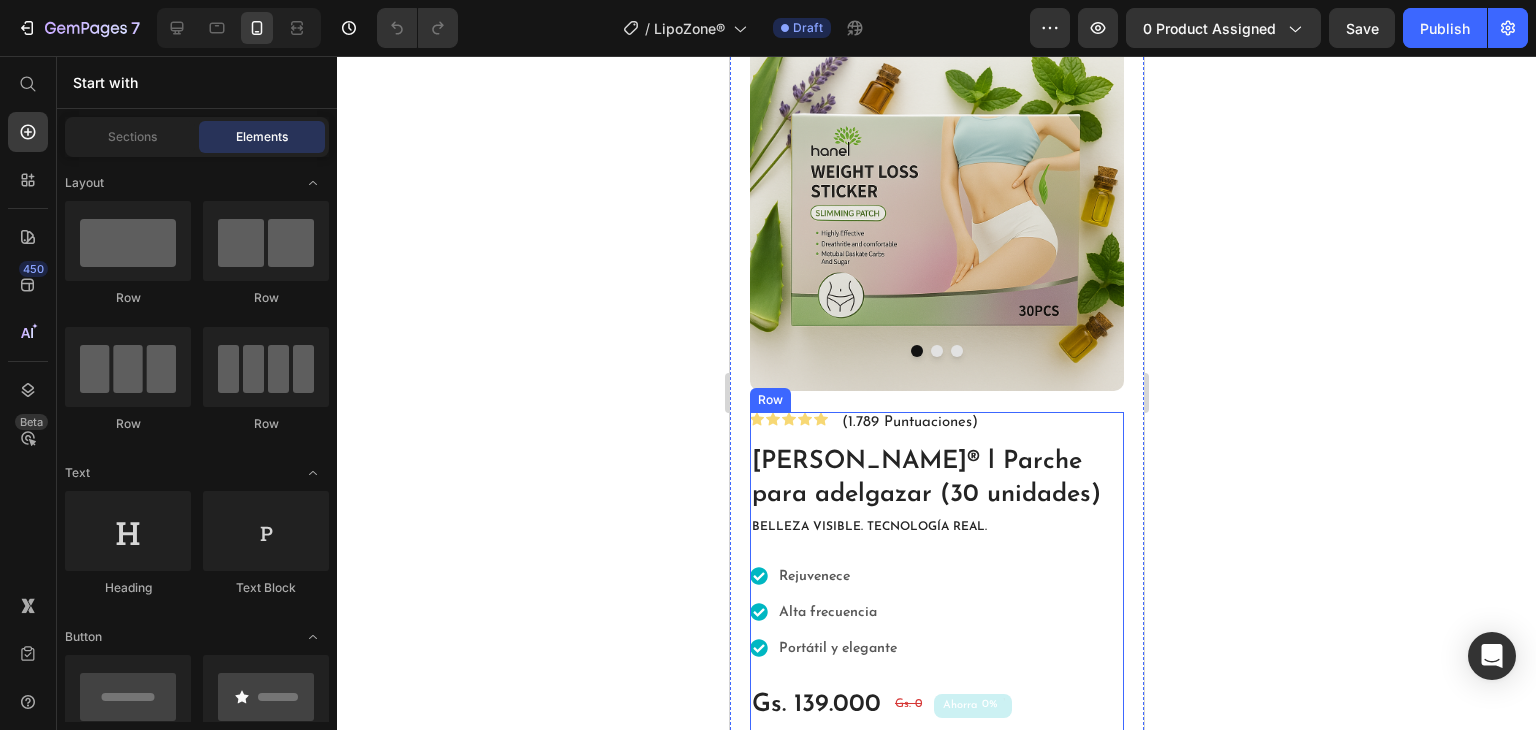 scroll, scrollTop: 200, scrollLeft: 0, axis: vertical 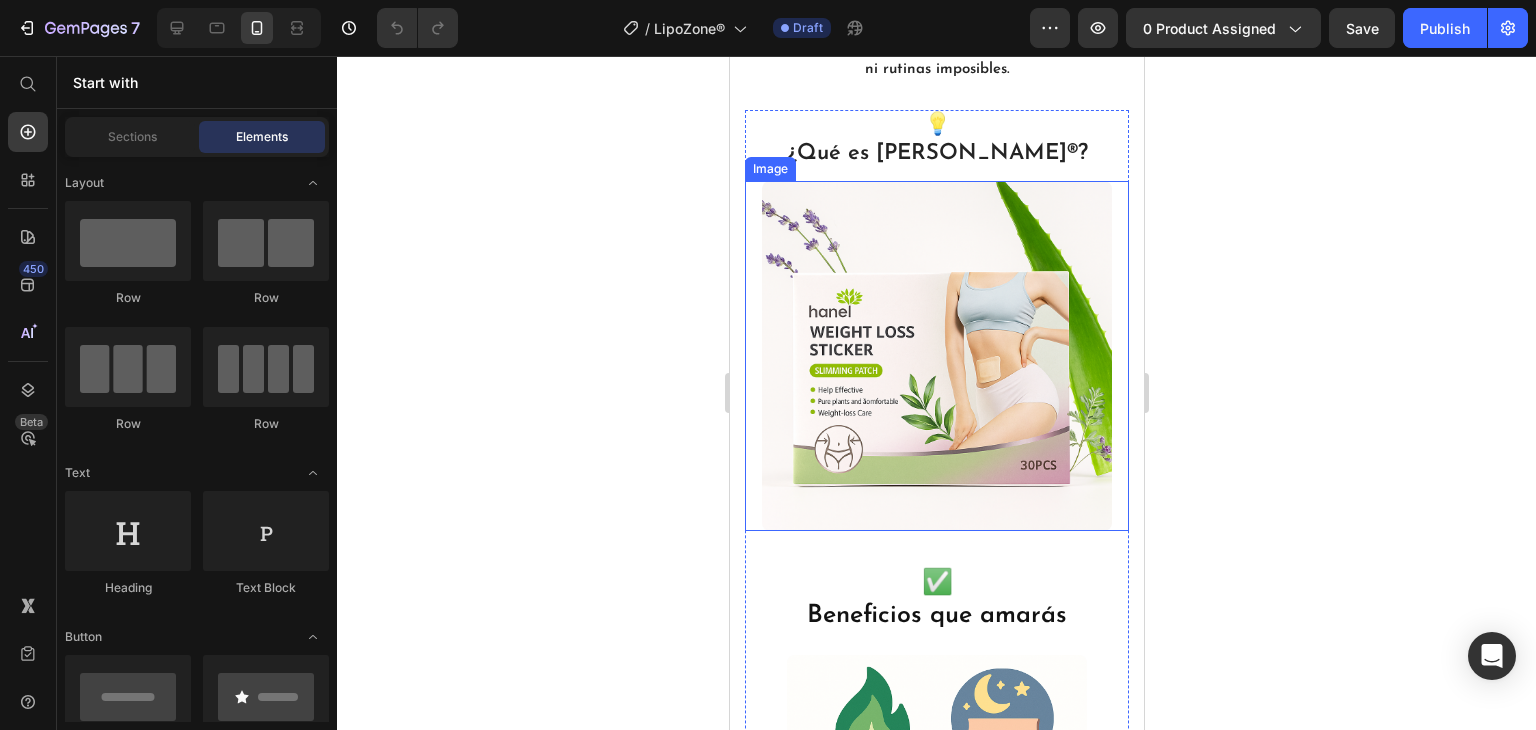 click at bounding box center [936, 356] 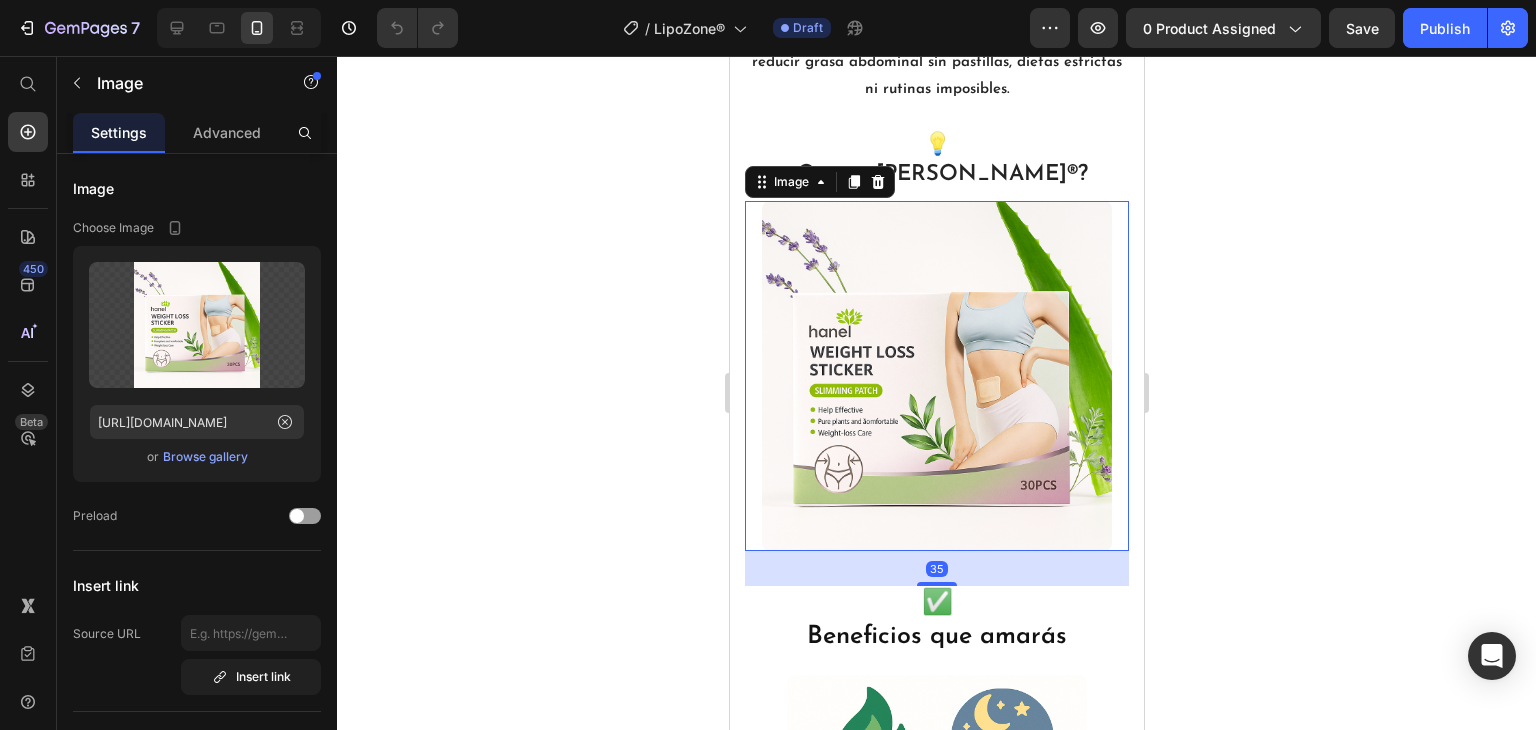 scroll, scrollTop: 1568, scrollLeft: 0, axis: vertical 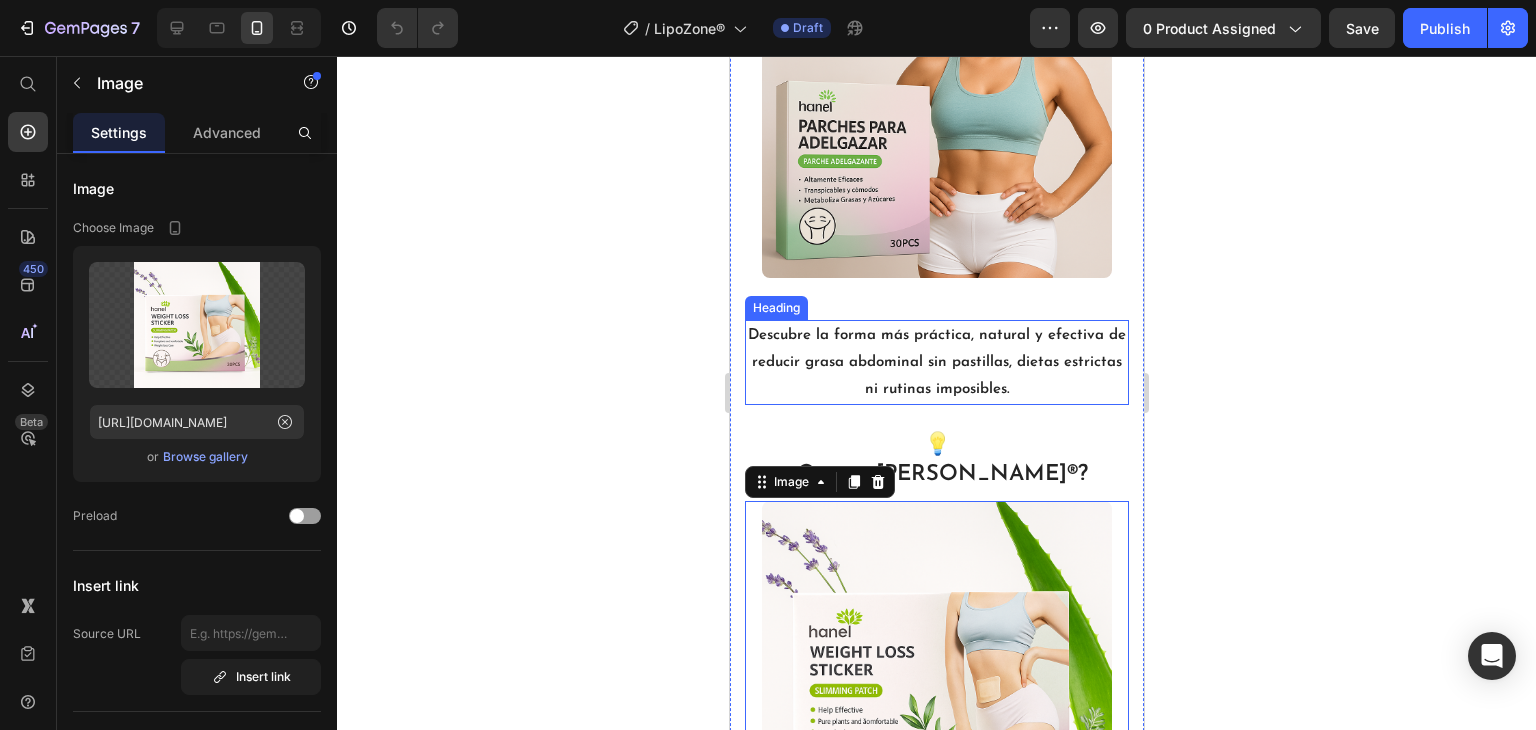 click on "Descubre la forma más práctica, natural y efectiva de reducir grasa abdominal sin pastillas, dietas estrictas ni rutinas imposibles." at bounding box center [936, 362] 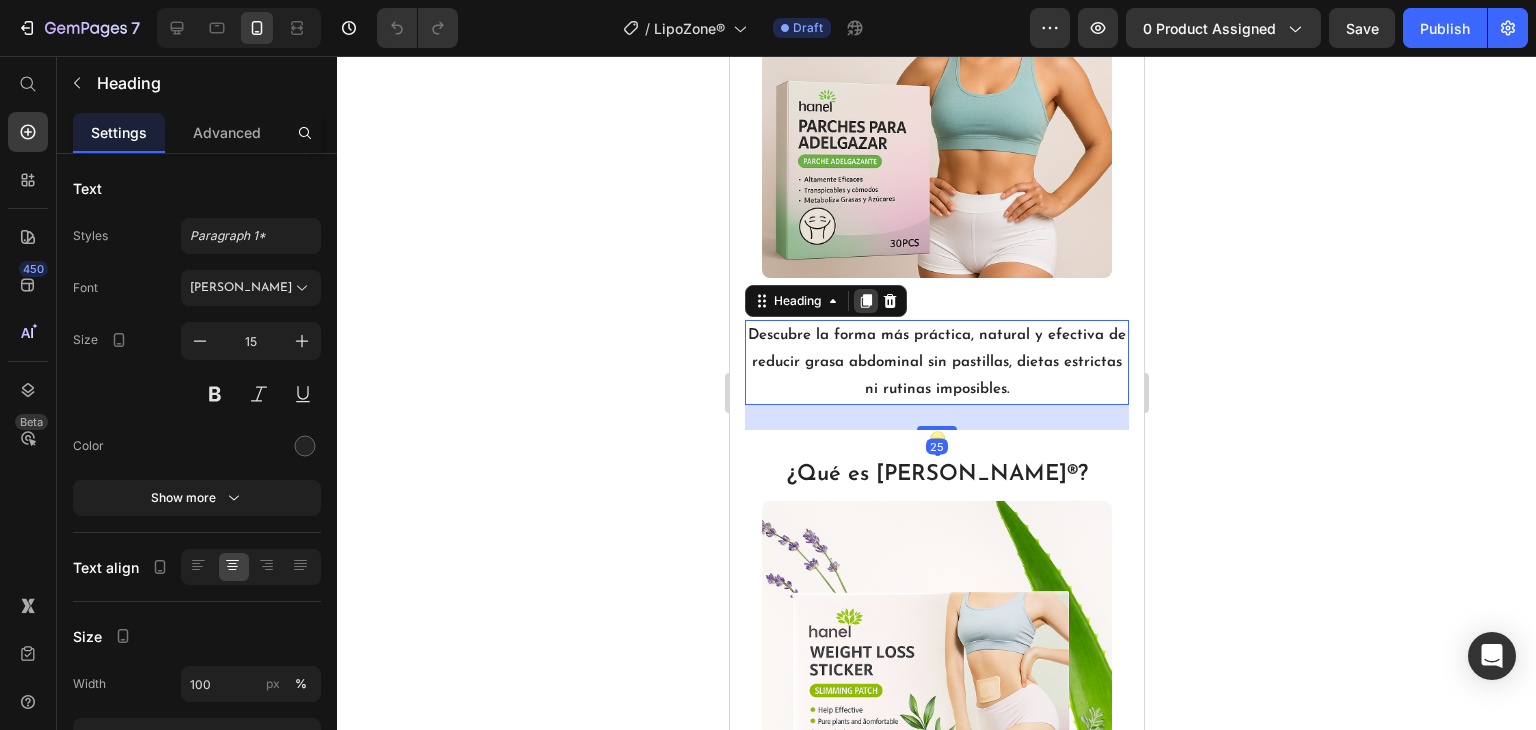 click 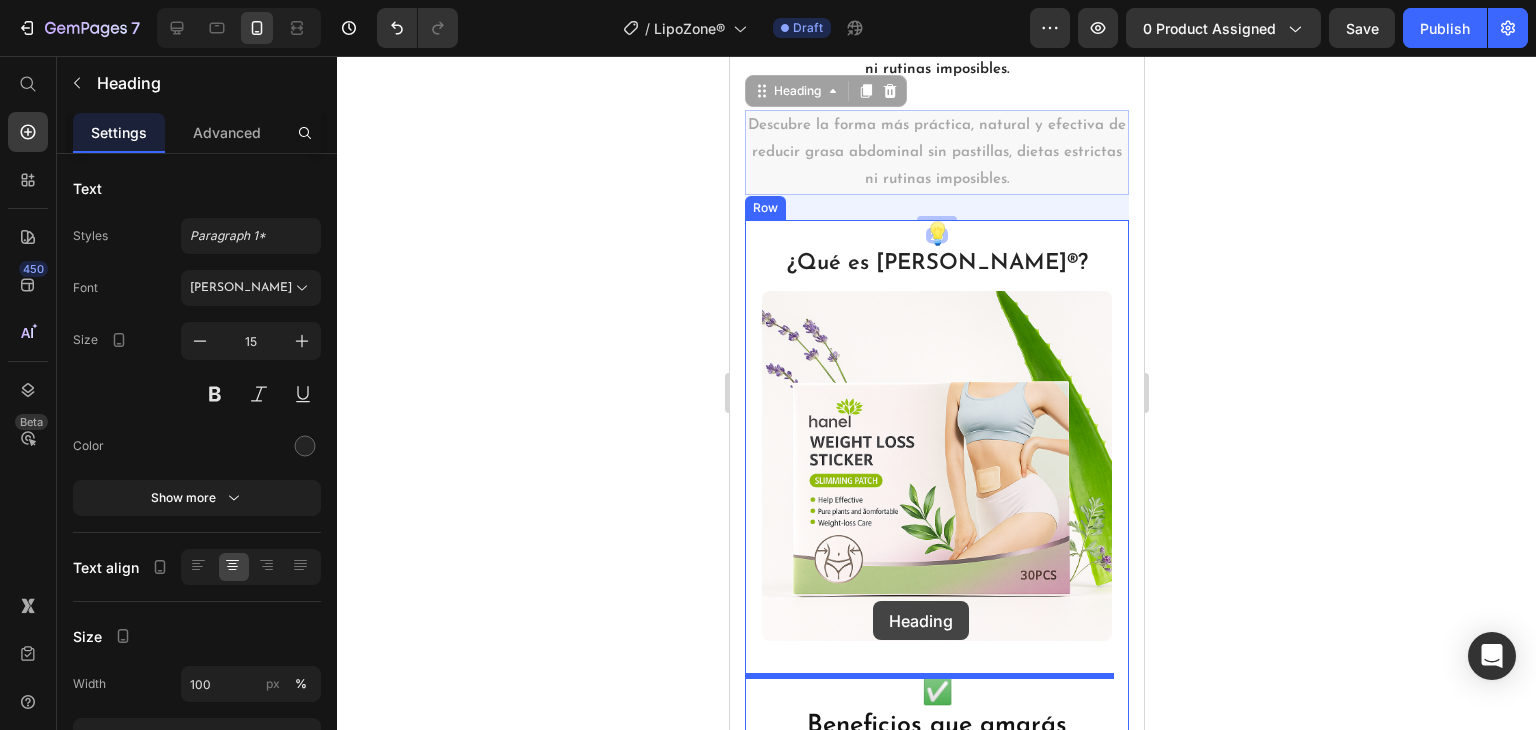 scroll, scrollTop: 2068, scrollLeft: 0, axis: vertical 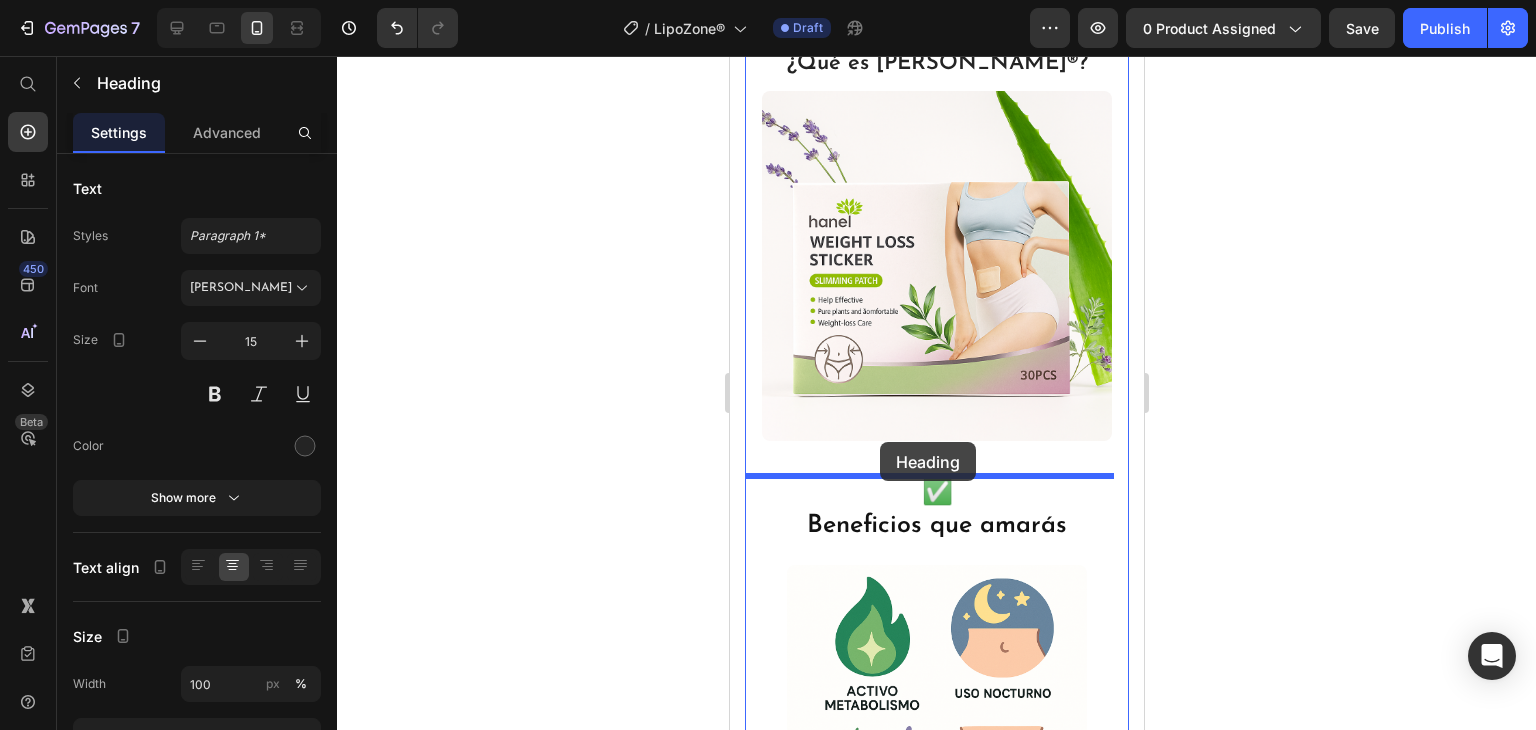 drag, startPoint x: 759, startPoint y: 412, endPoint x: 879, endPoint y: 442, distance: 123.69317 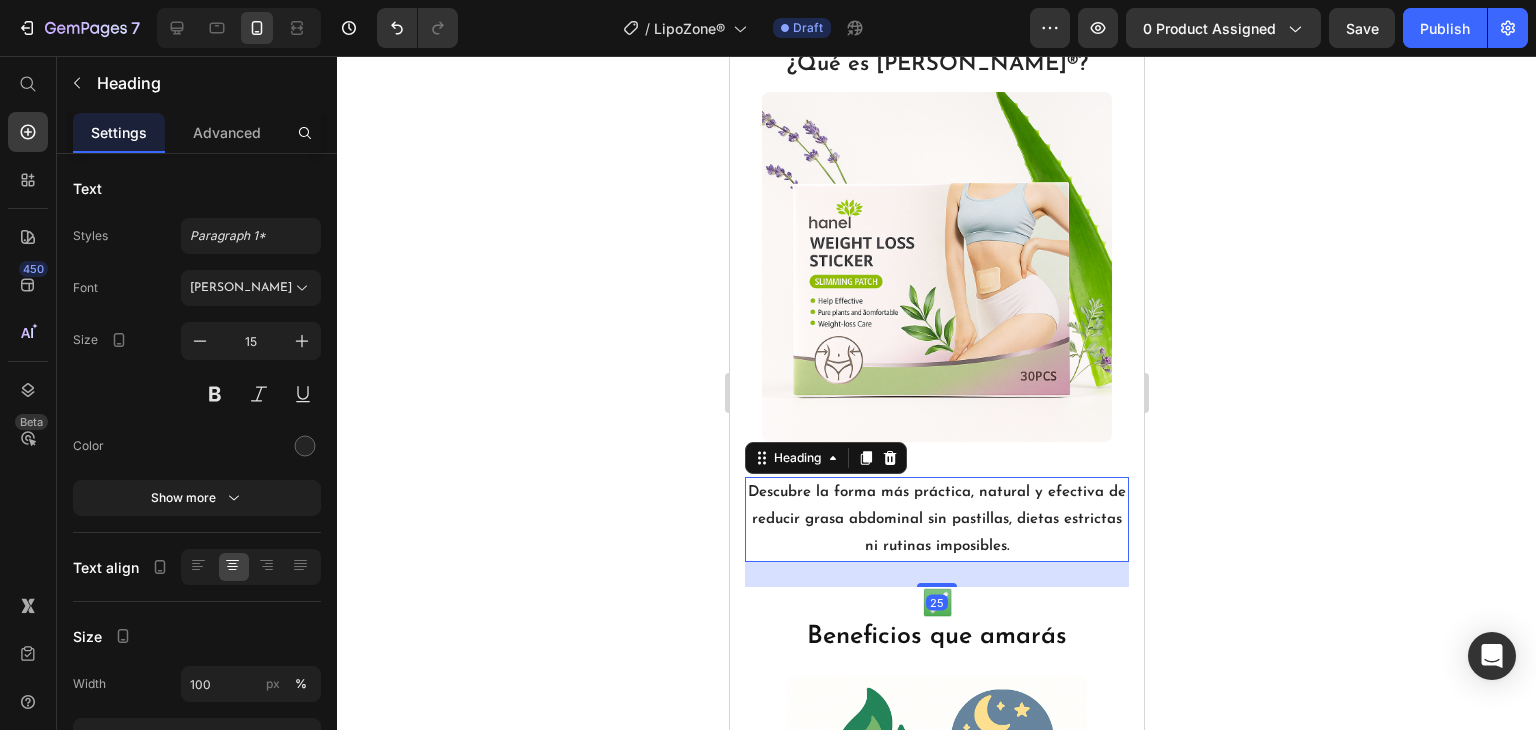 click on "Descubre la forma más práctica, natural y efectiva de reducir grasa abdominal sin pastillas, dietas estrictas ni rutinas imposibles." at bounding box center (936, 519) 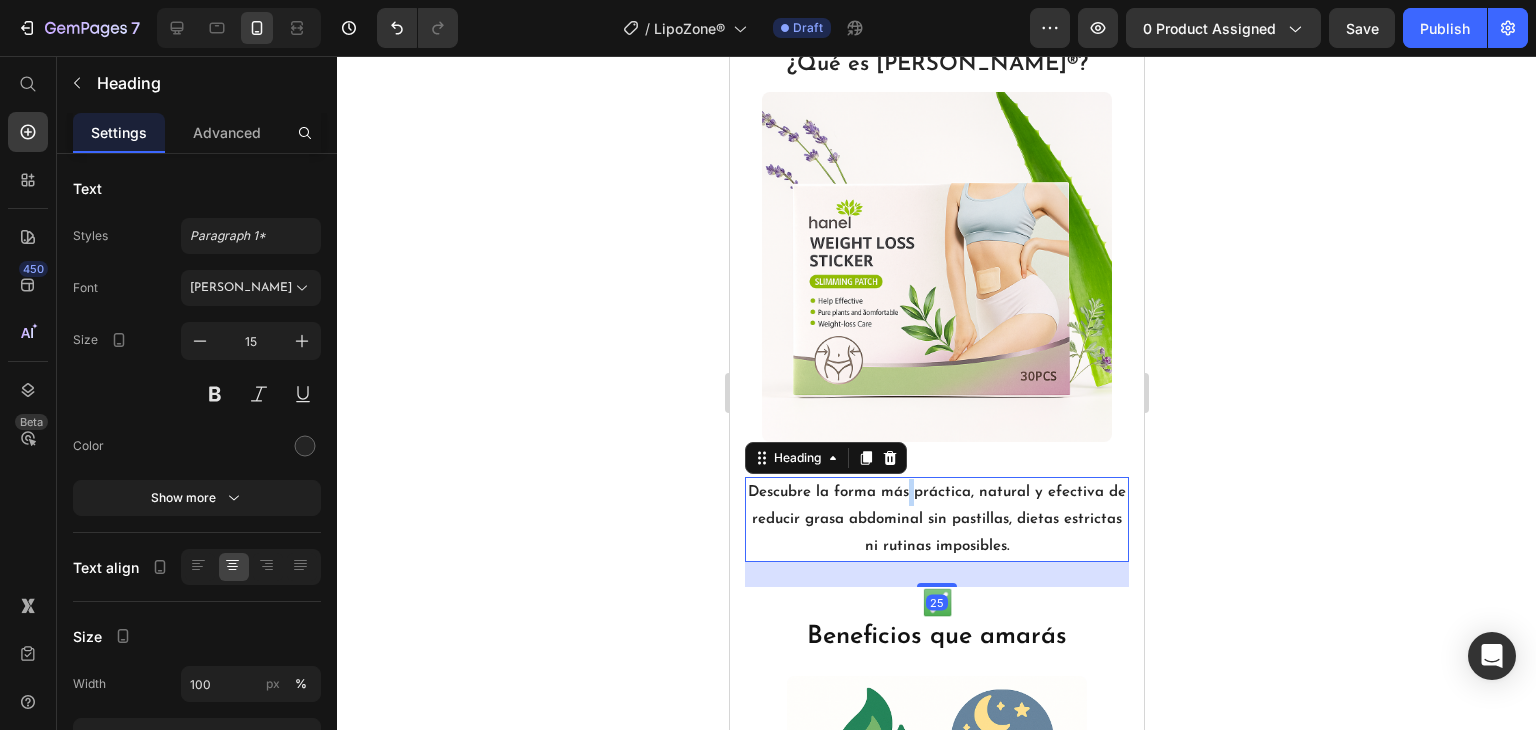 click on "Descubre la forma más práctica, natural y efectiva de reducir grasa abdominal sin pastillas, dietas estrictas ni rutinas imposibles." at bounding box center (936, 519) 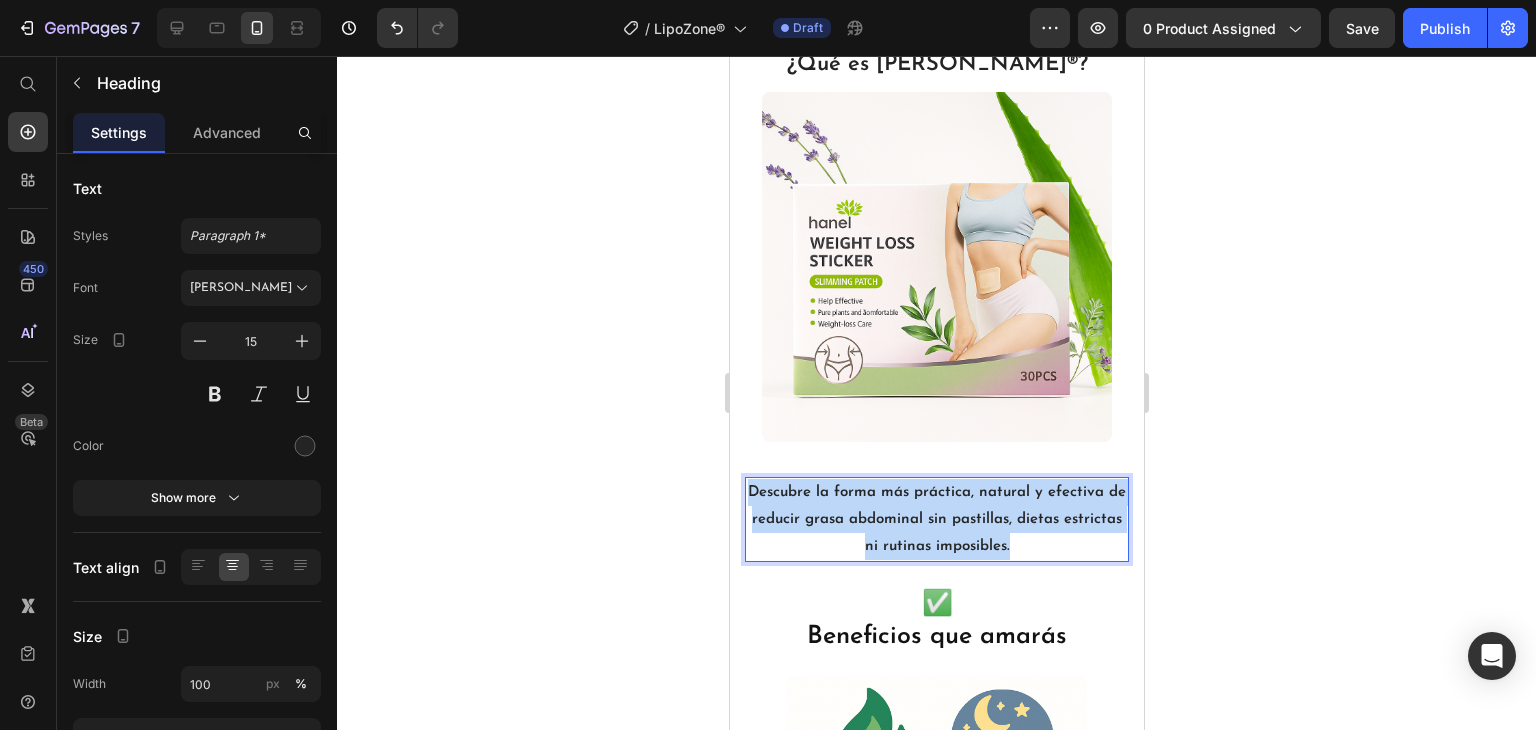 click on "Descubre la forma más práctica, natural y efectiva de reducir grasa abdominal sin pastillas, dietas estrictas ni rutinas imposibles." at bounding box center [936, 519] 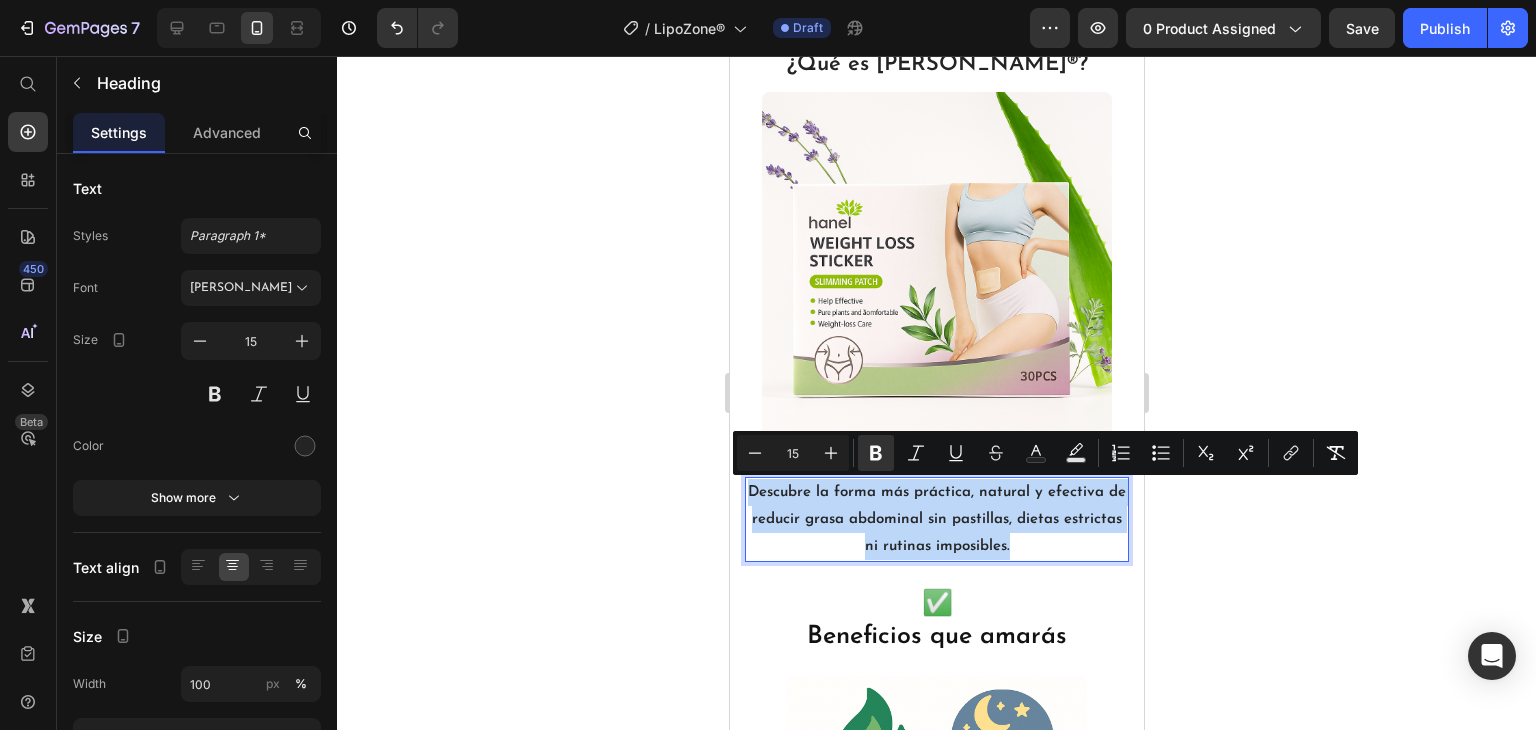 click on "Descubre la forma más práctica, natural y efectiva de reducir grasa abdominal sin pastillas, dietas estrictas ni rutinas imposibles." at bounding box center [936, 519] 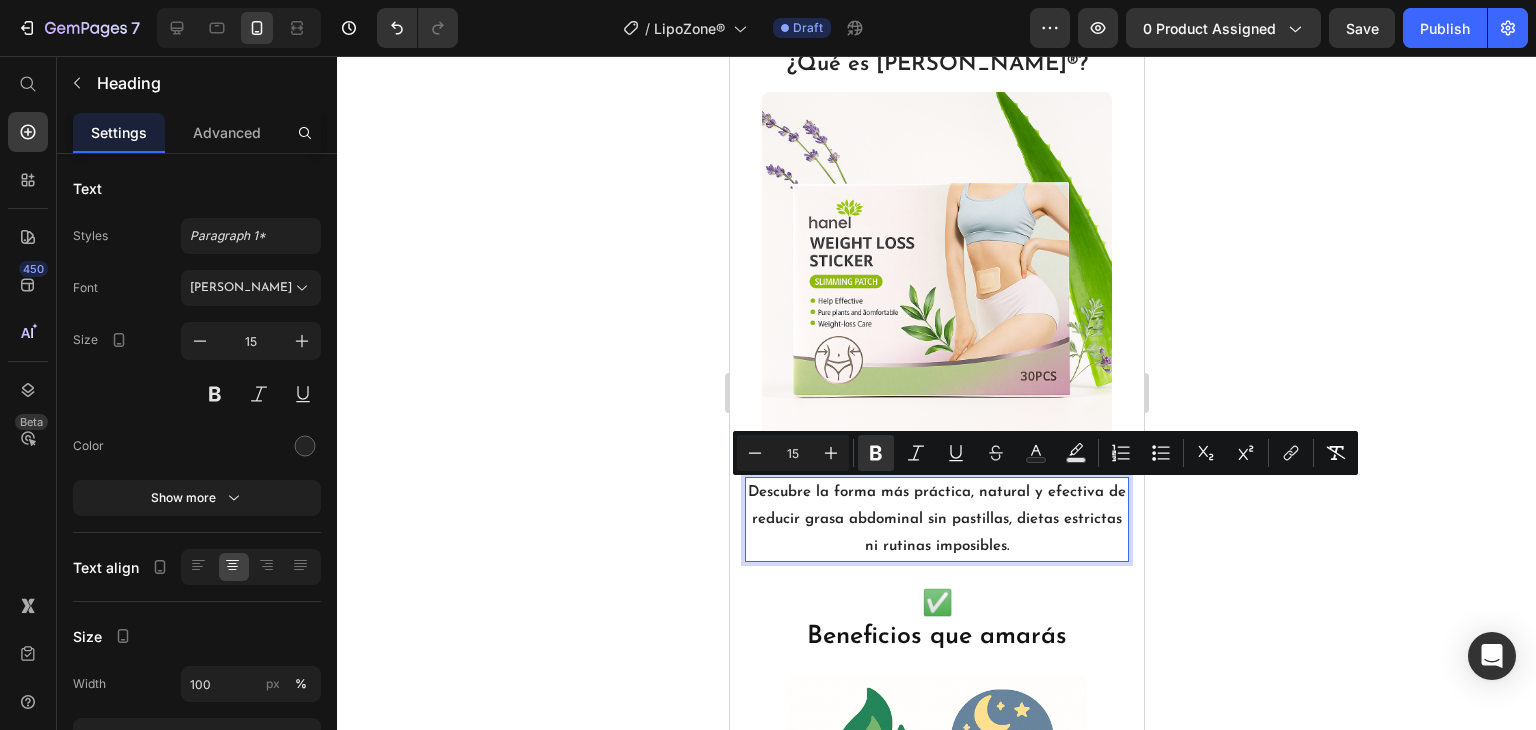 scroll, scrollTop: 2097, scrollLeft: 0, axis: vertical 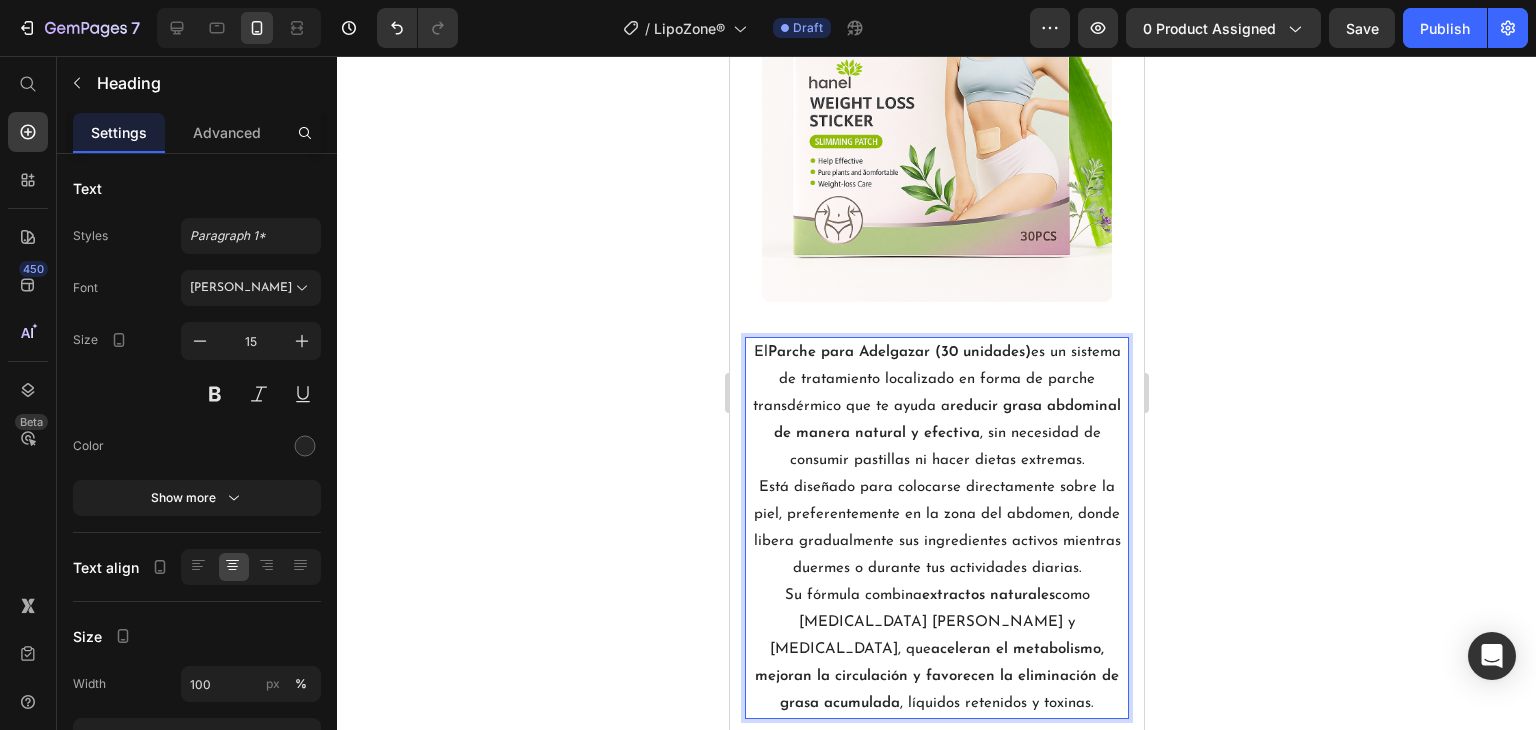 click on "El  Parche para Adelgazar (30 unidades)  es un sistema de tratamiento localizado en forma de parche transdérmico que te ayuda a  reducir grasa abdominal de manera natural y efectiva , sin necesidad de consumir pastillas ni hacer dietas extremas." at bounding box center [936, 406] 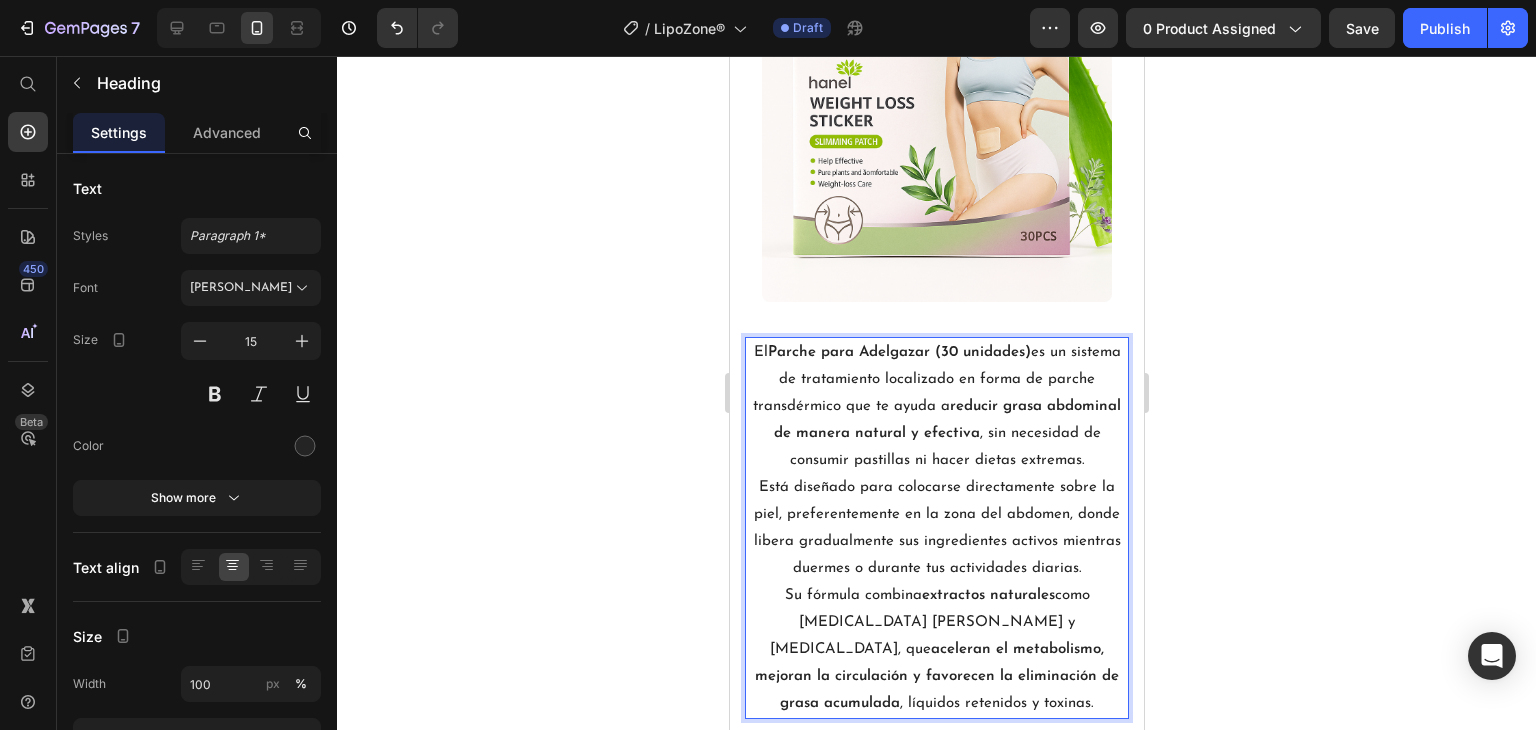 drag, startPoint x: 1347, startPoint y: 455, endPoint x: 1276, endPoint y: 443, distance: 72.00694 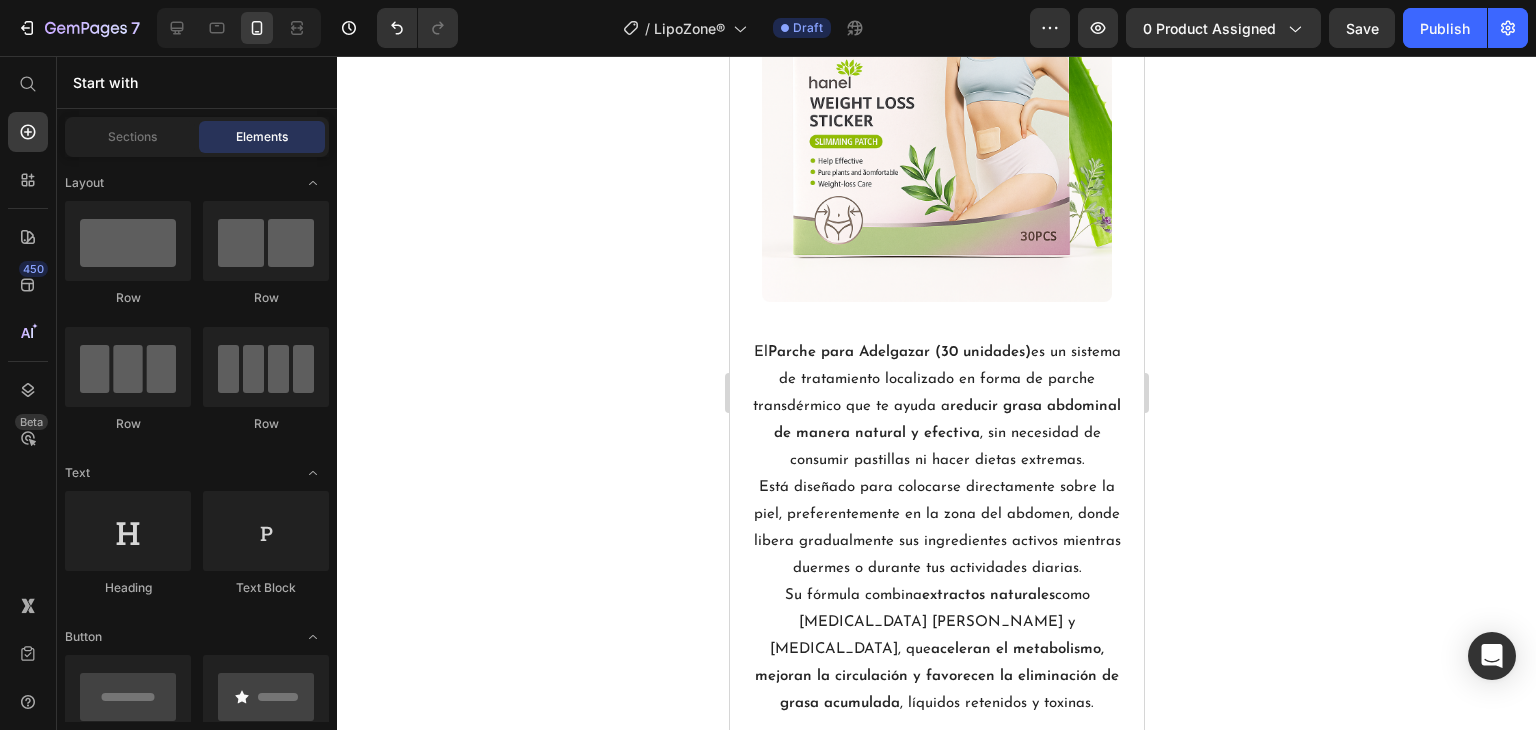click on "El  Parche para Adelgazar (30 unidades)  es un sistema de tratamiento localizado en forma de parche transdérmico que te ayuda a  reducir grasa abdominal de manera natural y efectiva , sin necesidad de consumir pastillas ni hacer dietas extremas. Está diseñado para colocarse directamente sobre la piel, preferentemente en la zona del abdomen, donde libera gradualmente sus ingredientes activos mientras duermes o durante tus actividades diarias. Su fórmula combina  extractos naturales  como [MEDICAL_DATA] [PERSON_NAME] y [MEDICAL_DATA], que  aceleran el metabolismo, mejoran la circulación y favorecen la eliminación de grasa acumulada , líquidos retenidos y toxinas." at bounding box center [936, 528] 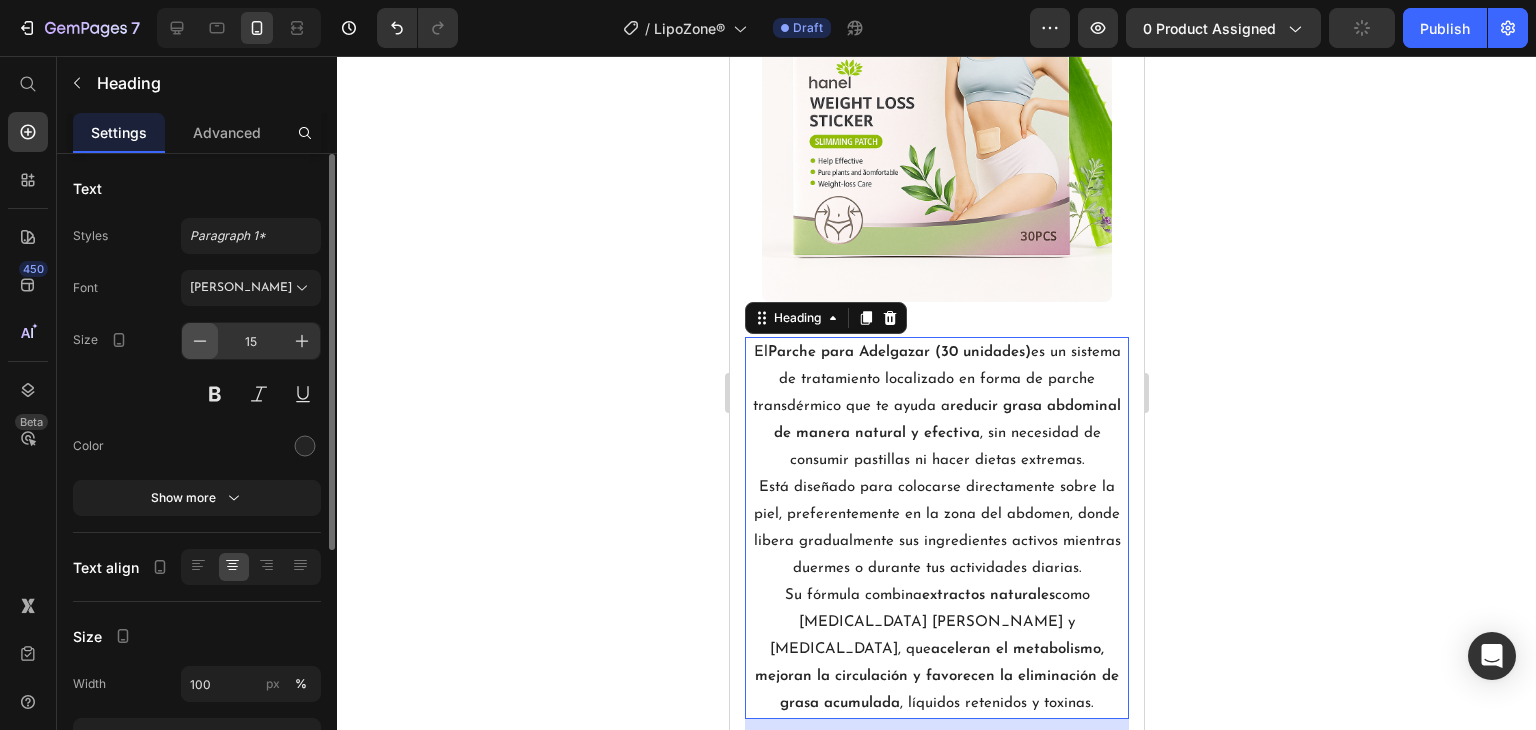 click at bounding box center [200, 341] 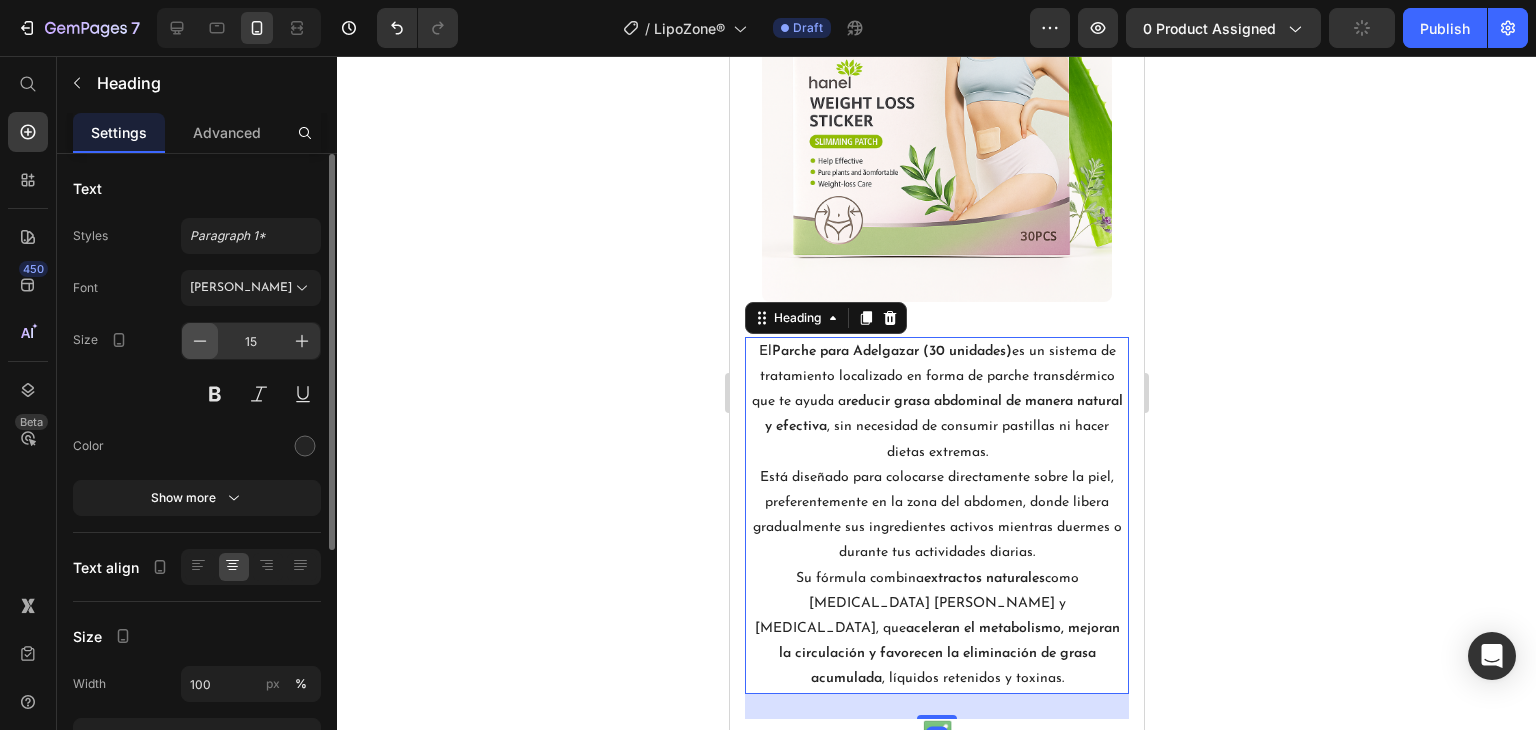 type on "14" 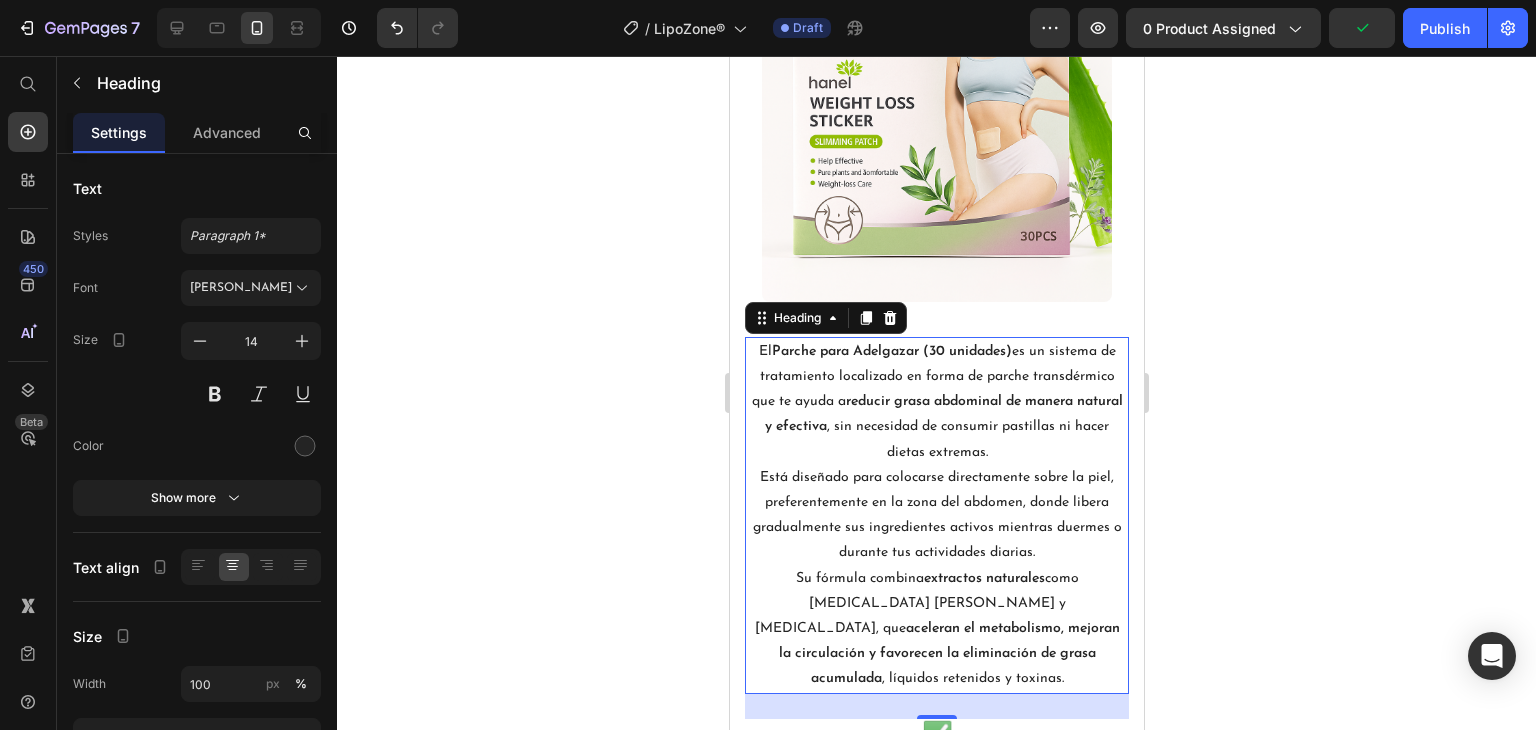 click 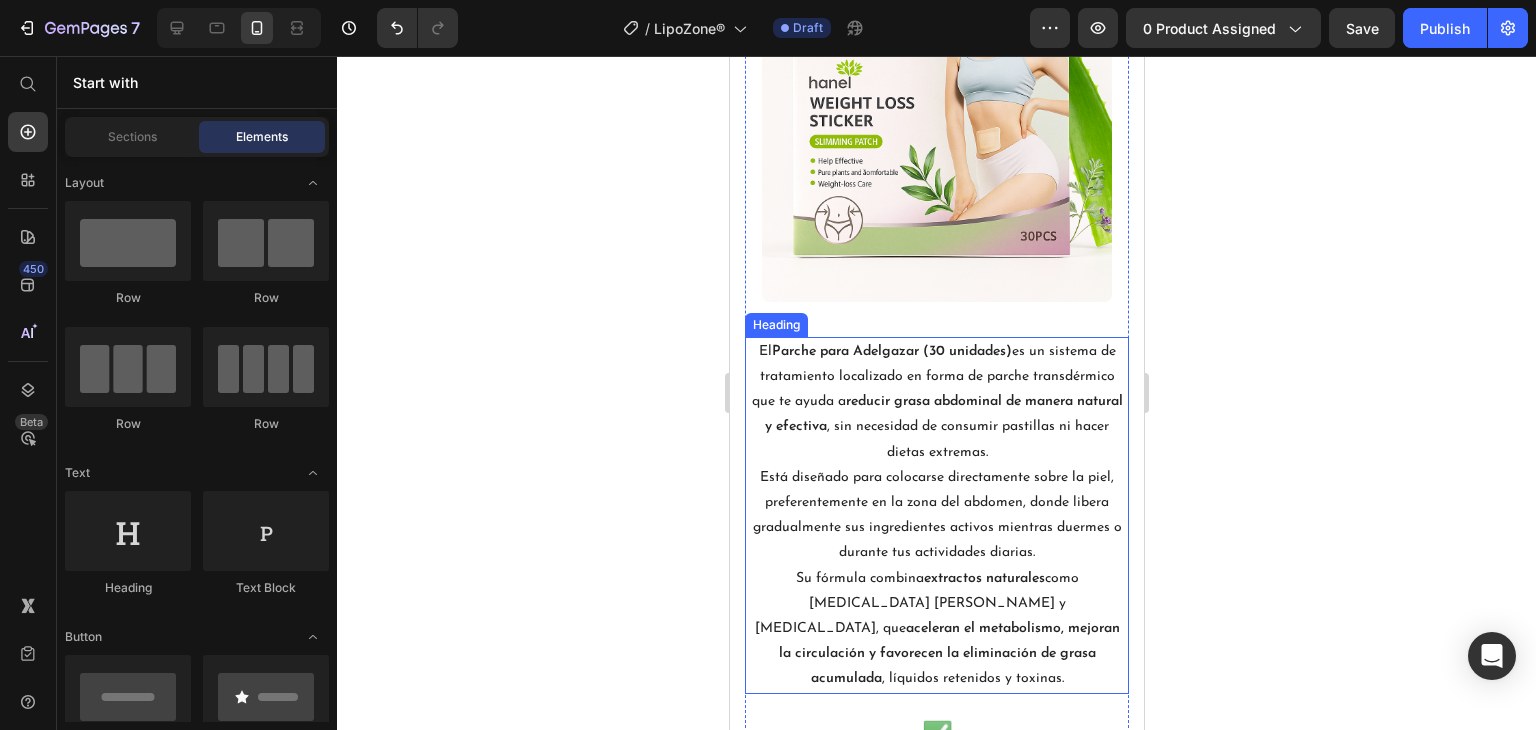 click on "Parche para Adelgazar (30 unidades)" at bounding box center (891, 351) 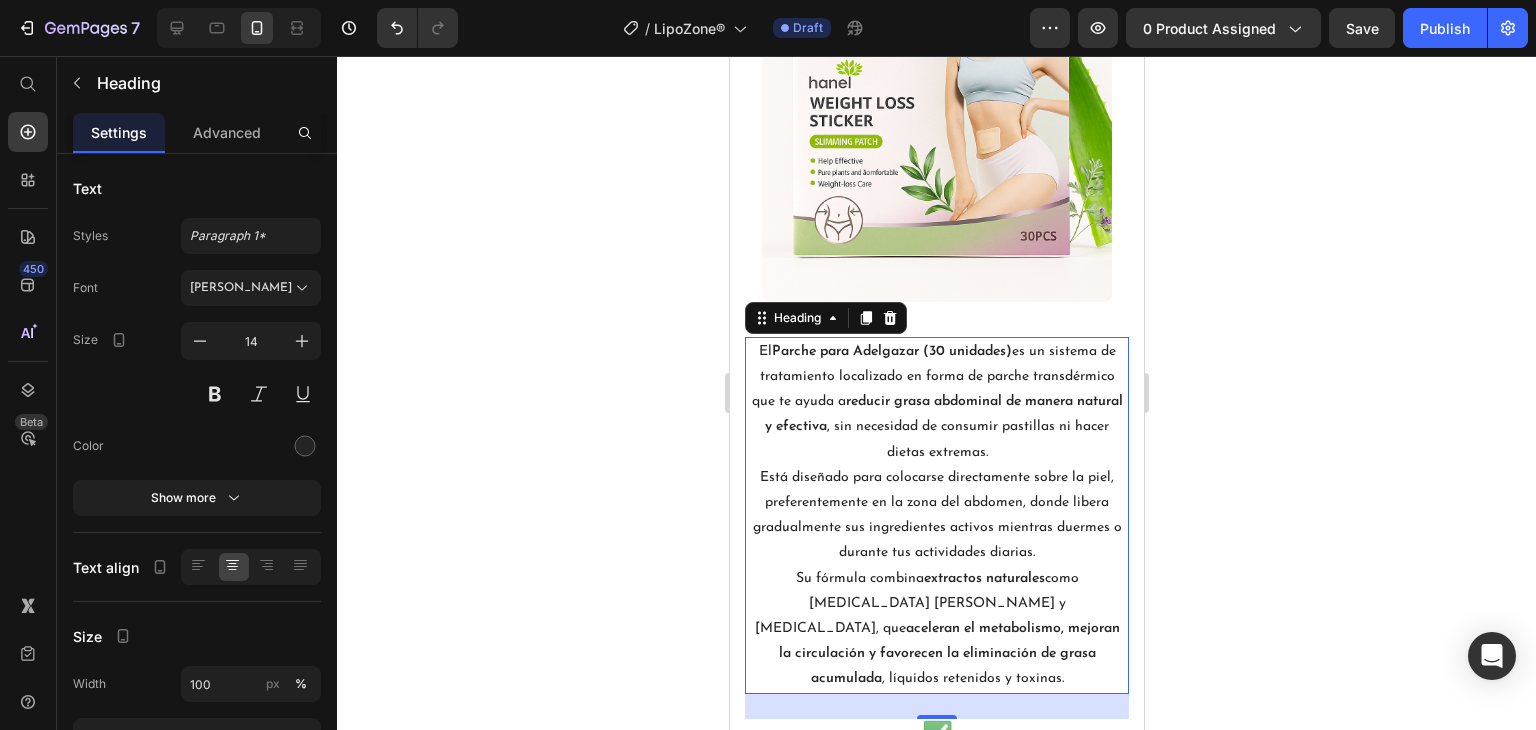 click 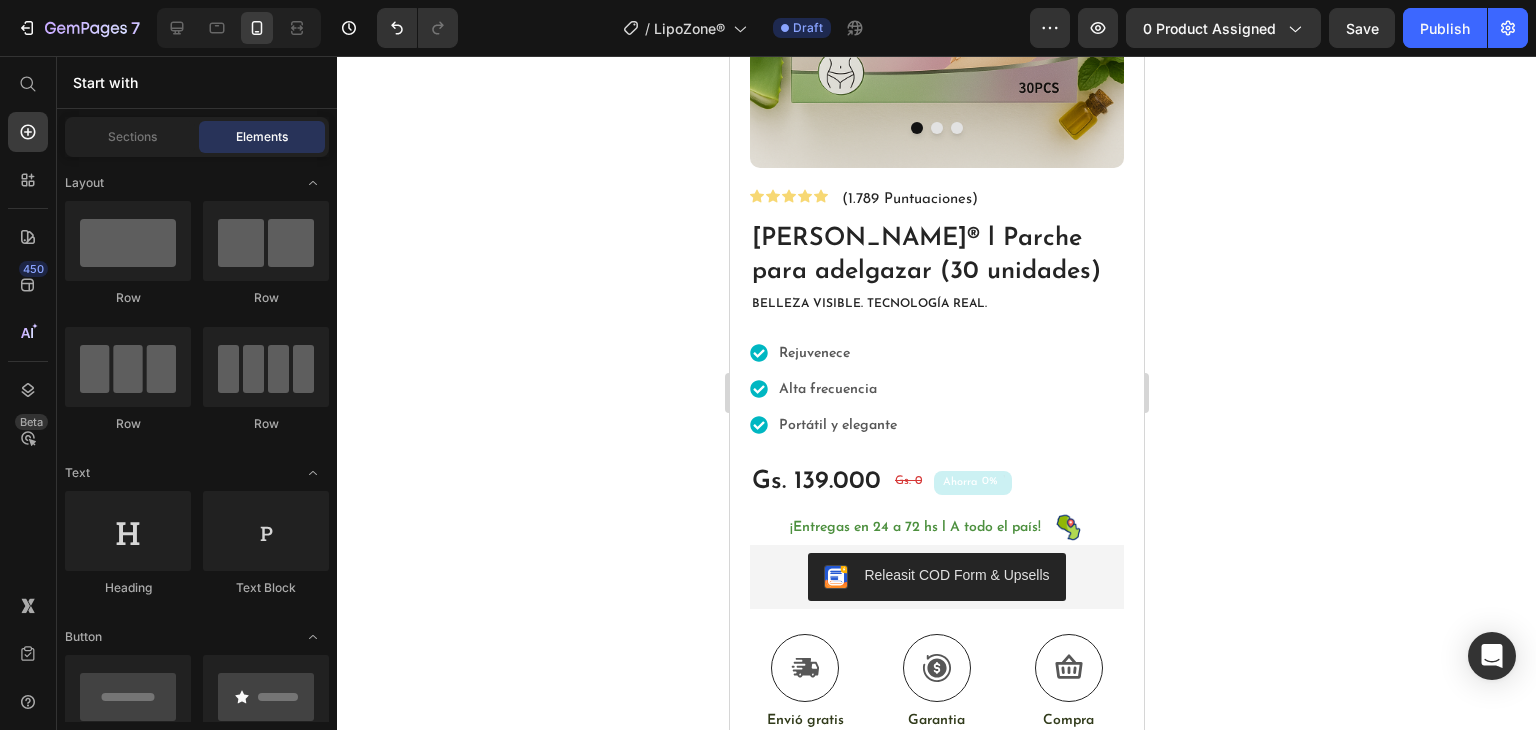 scroll, scrollTop: 0, scrollLeft: 0, axis: both 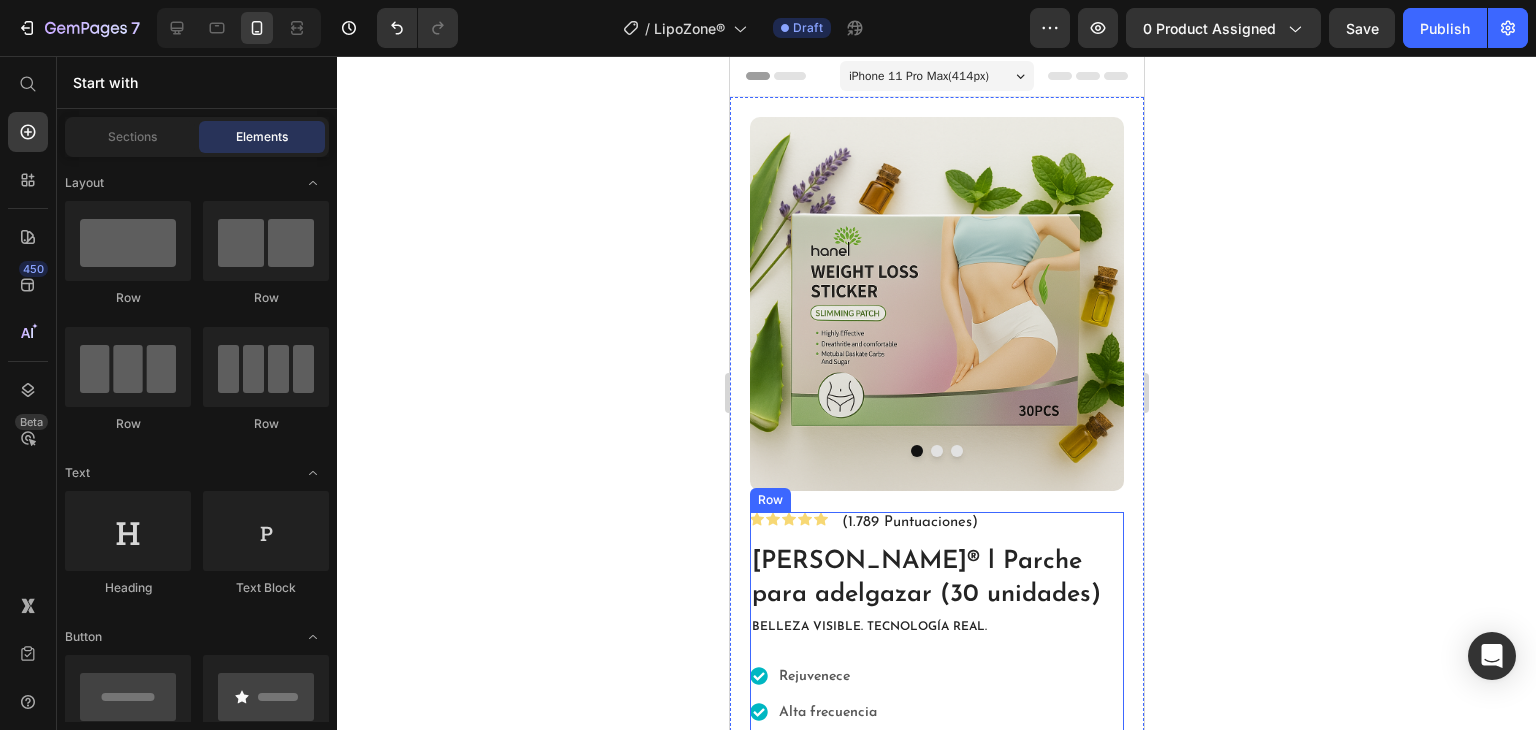 click on "Belleza visible. Tecnología real." at bounding box center [868, 627] 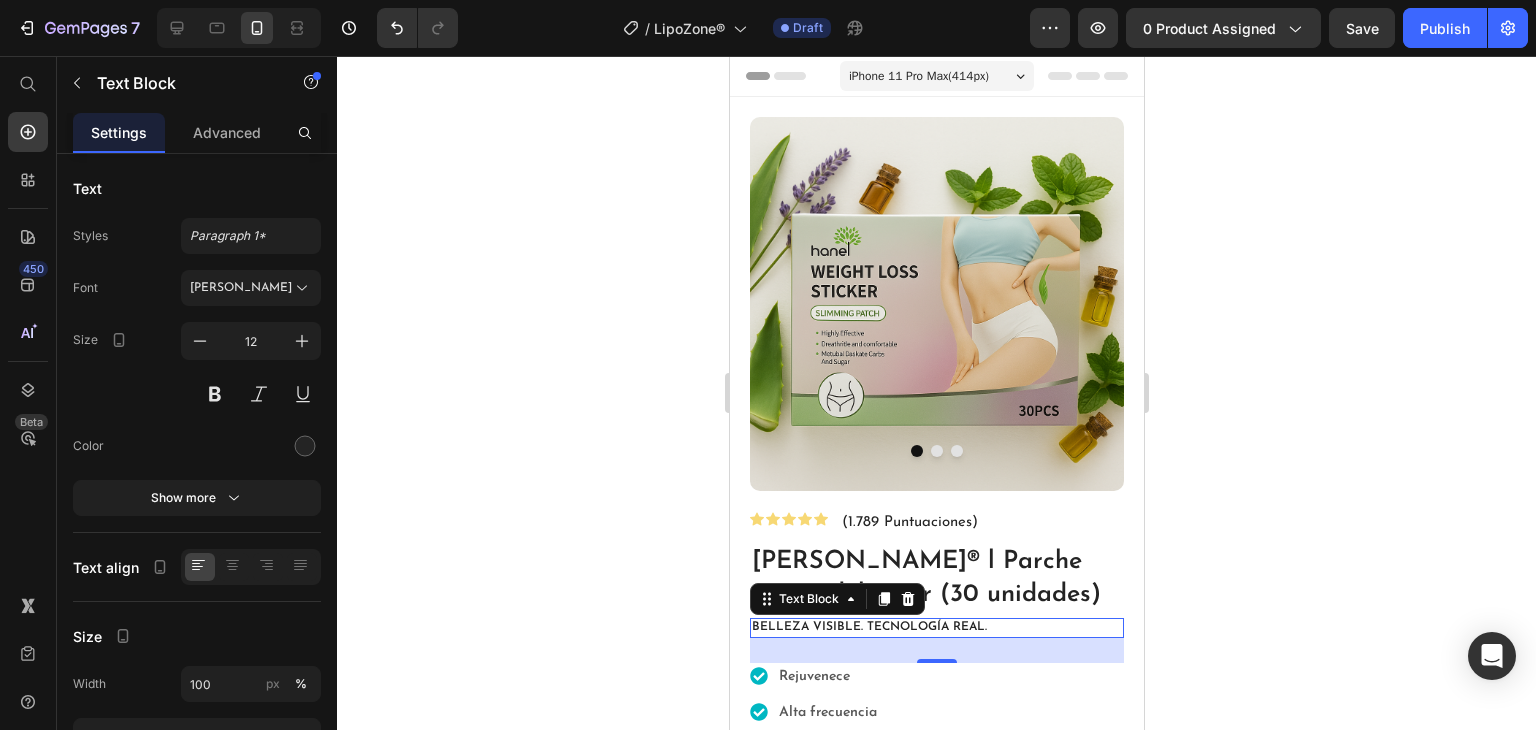click on "Belleza visible. Tecnología real." at bounding box center (868, 627) 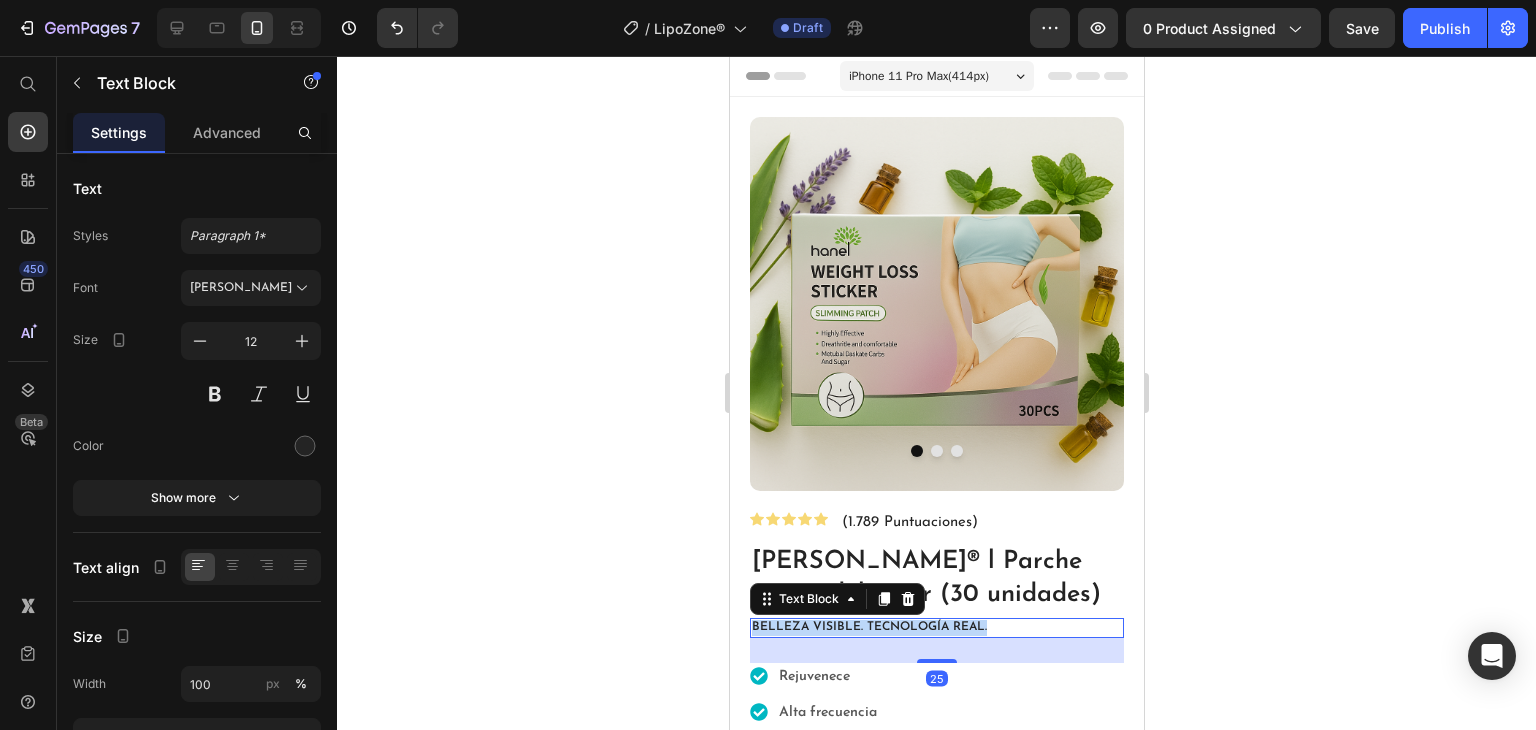 click on "Belleza visible. Tecnología real." at bounding box center (868, 627) 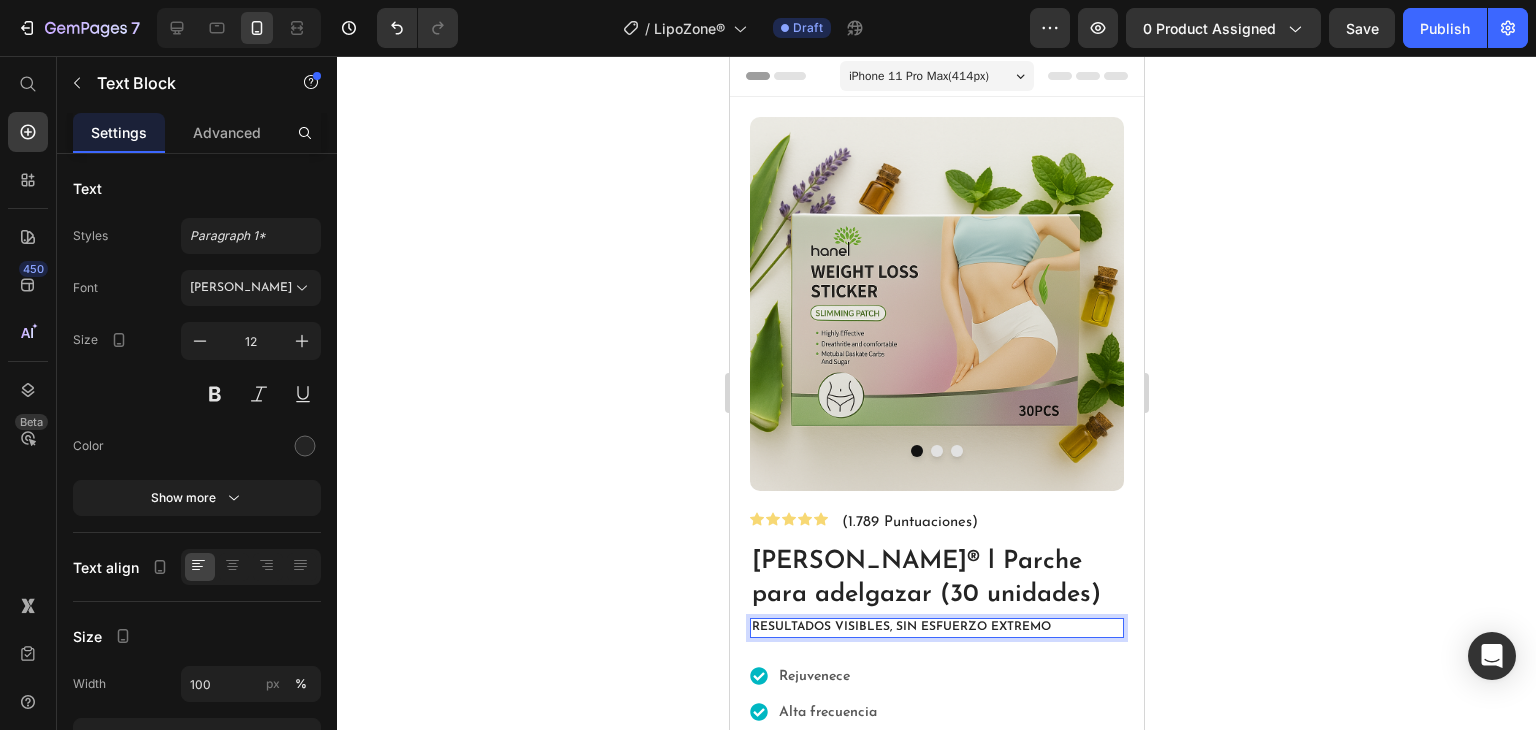 click 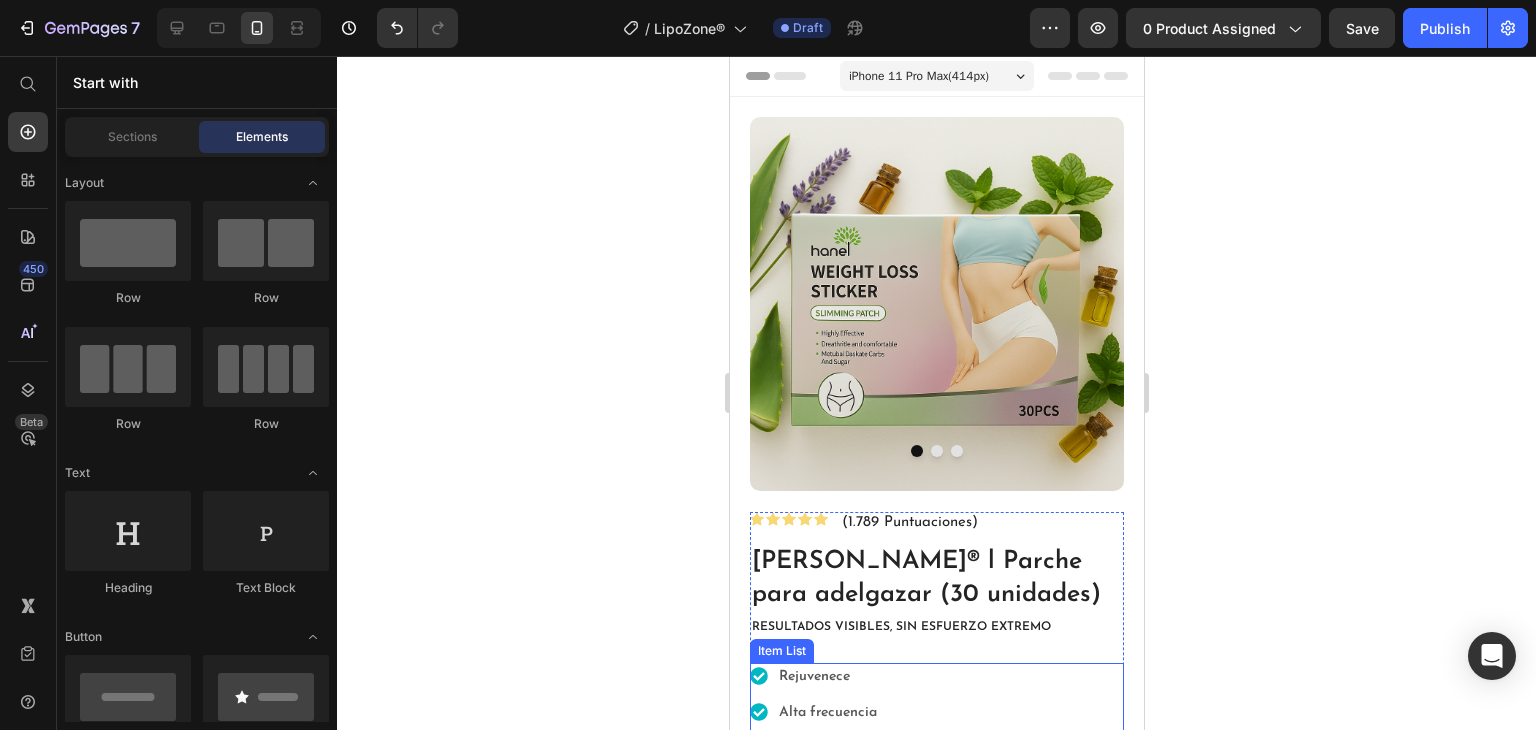 click on "Rejuvenece" at bounding box center [837, 676] 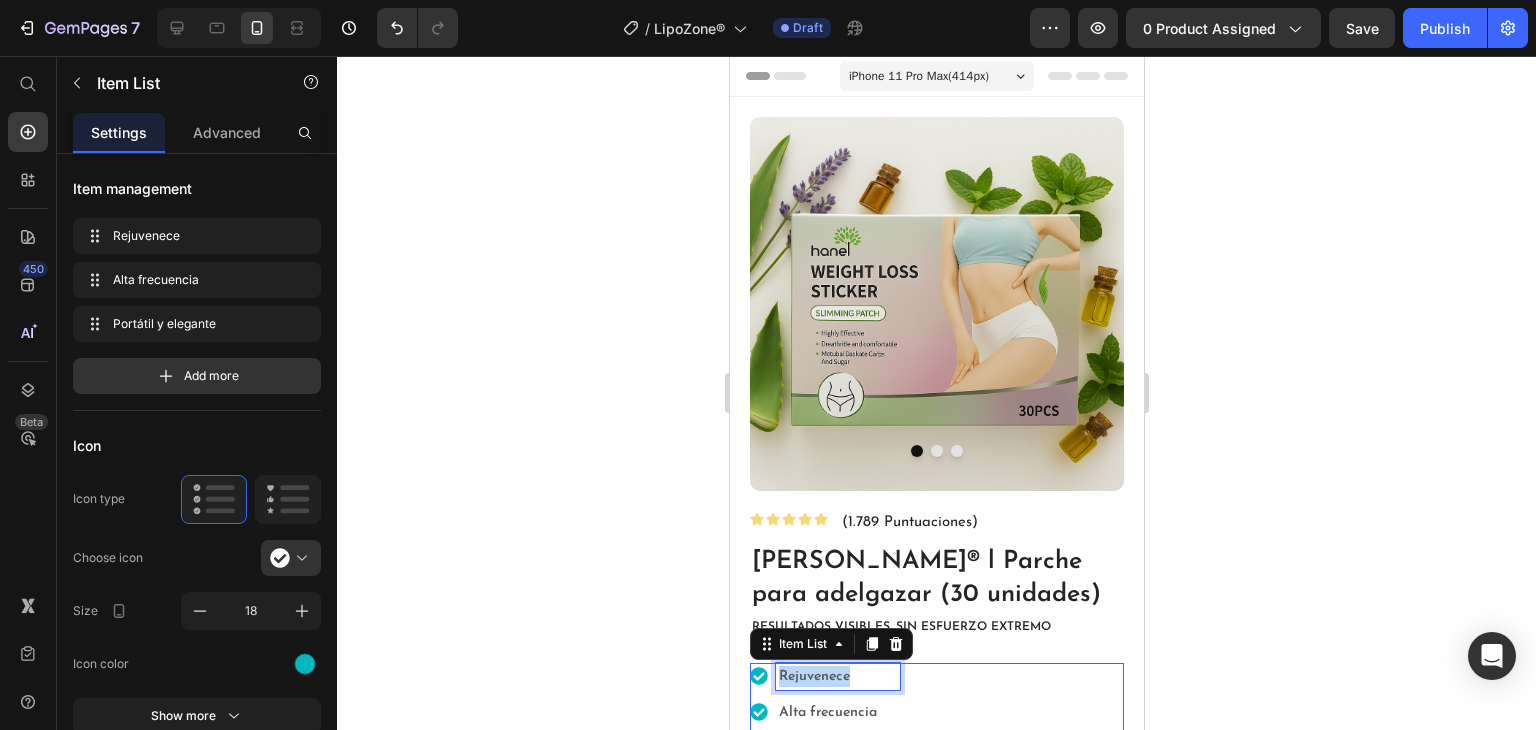 click on "Rejuvenece" at bounding box center (837, 676) 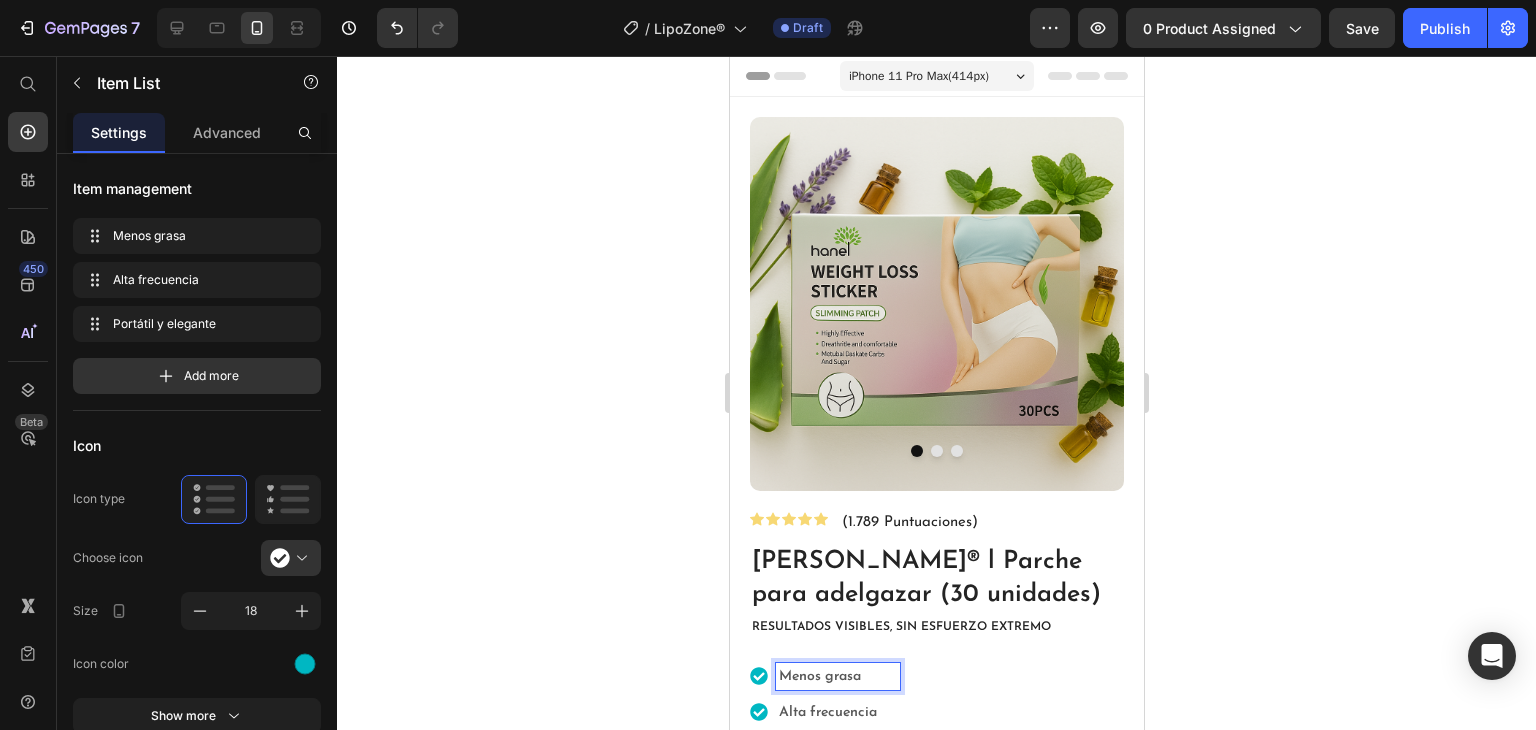 click on "Alta frecuencia" at bounding box center [827, 712] 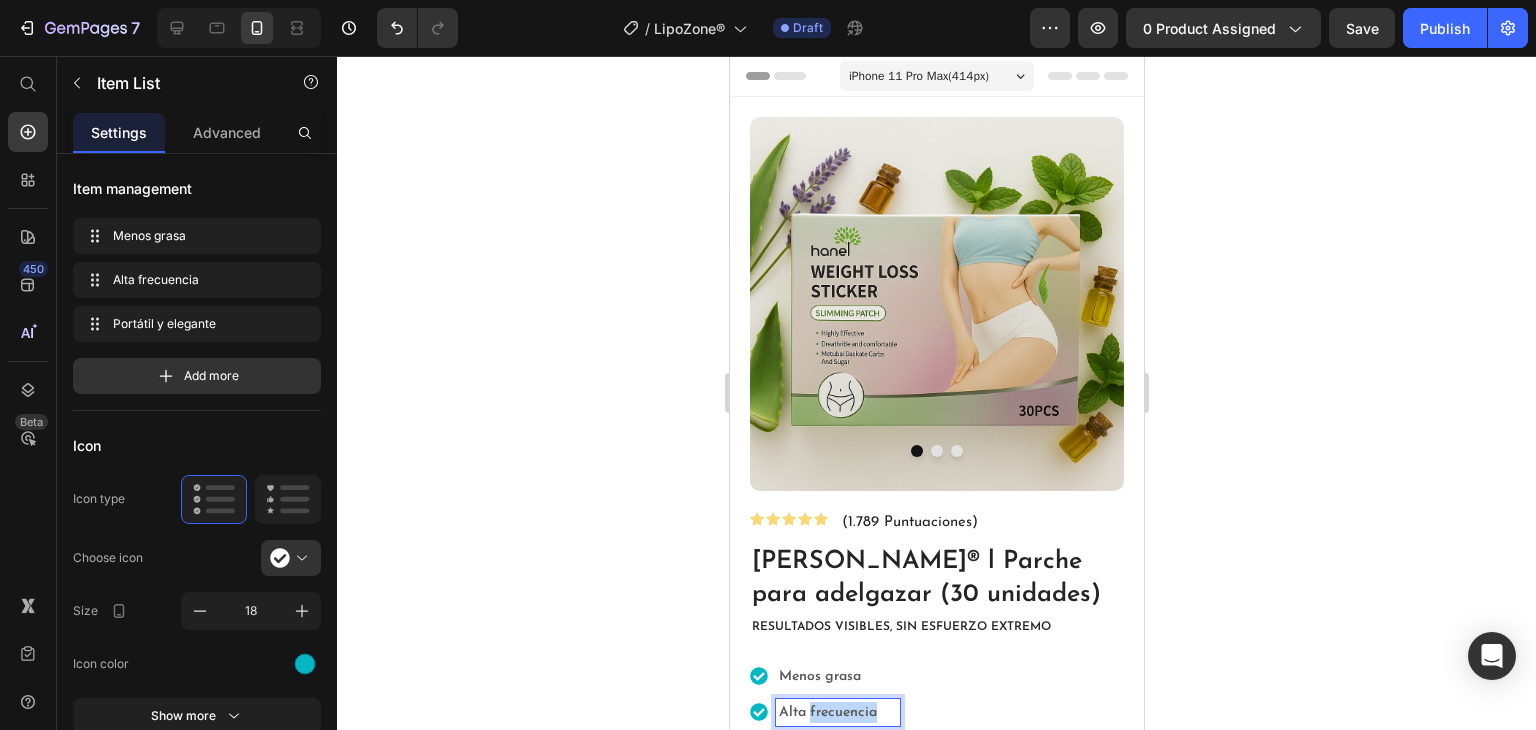 click on "Alta frecuencia" at bounding box center (827, 712) 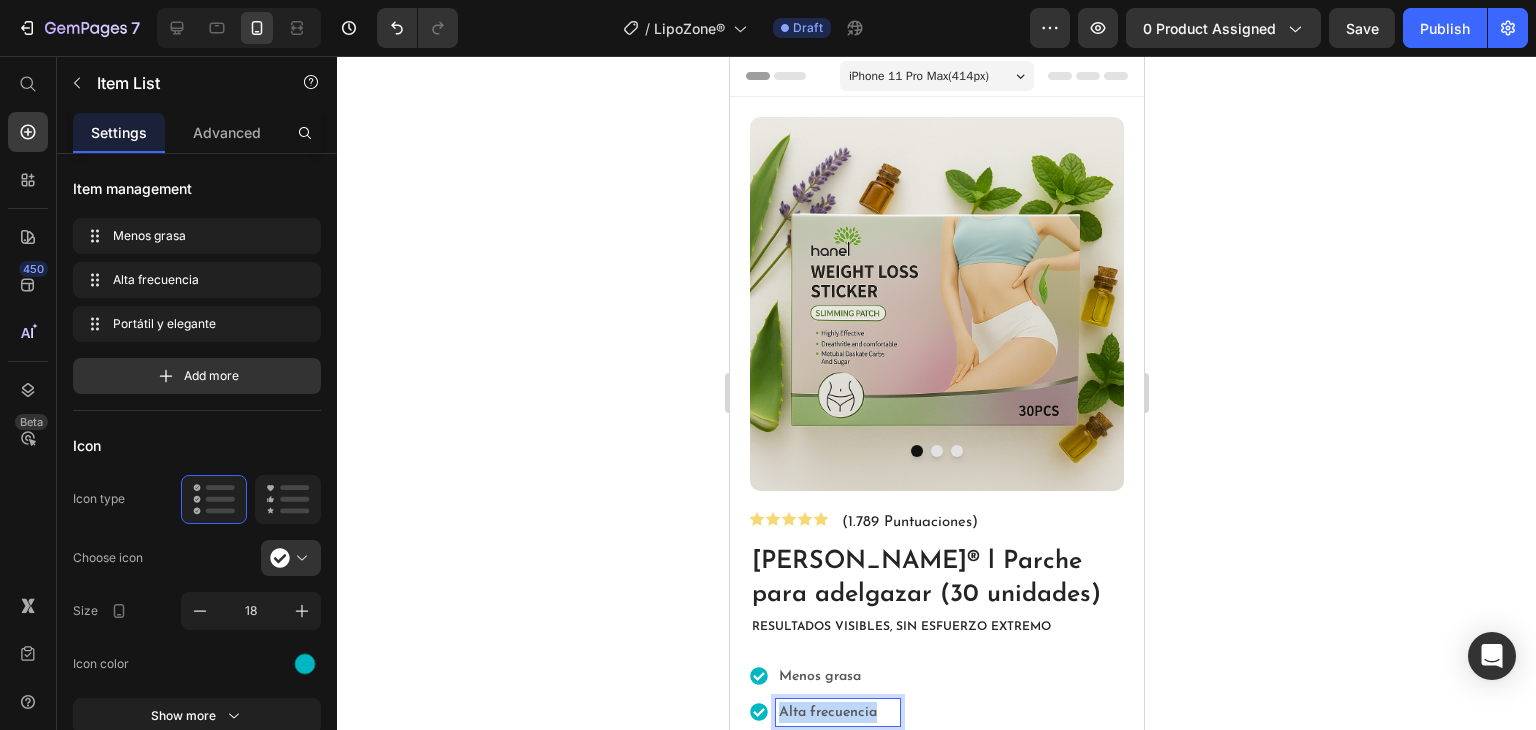 click on "Alta frecuencia" at bounding box center (827, 712) 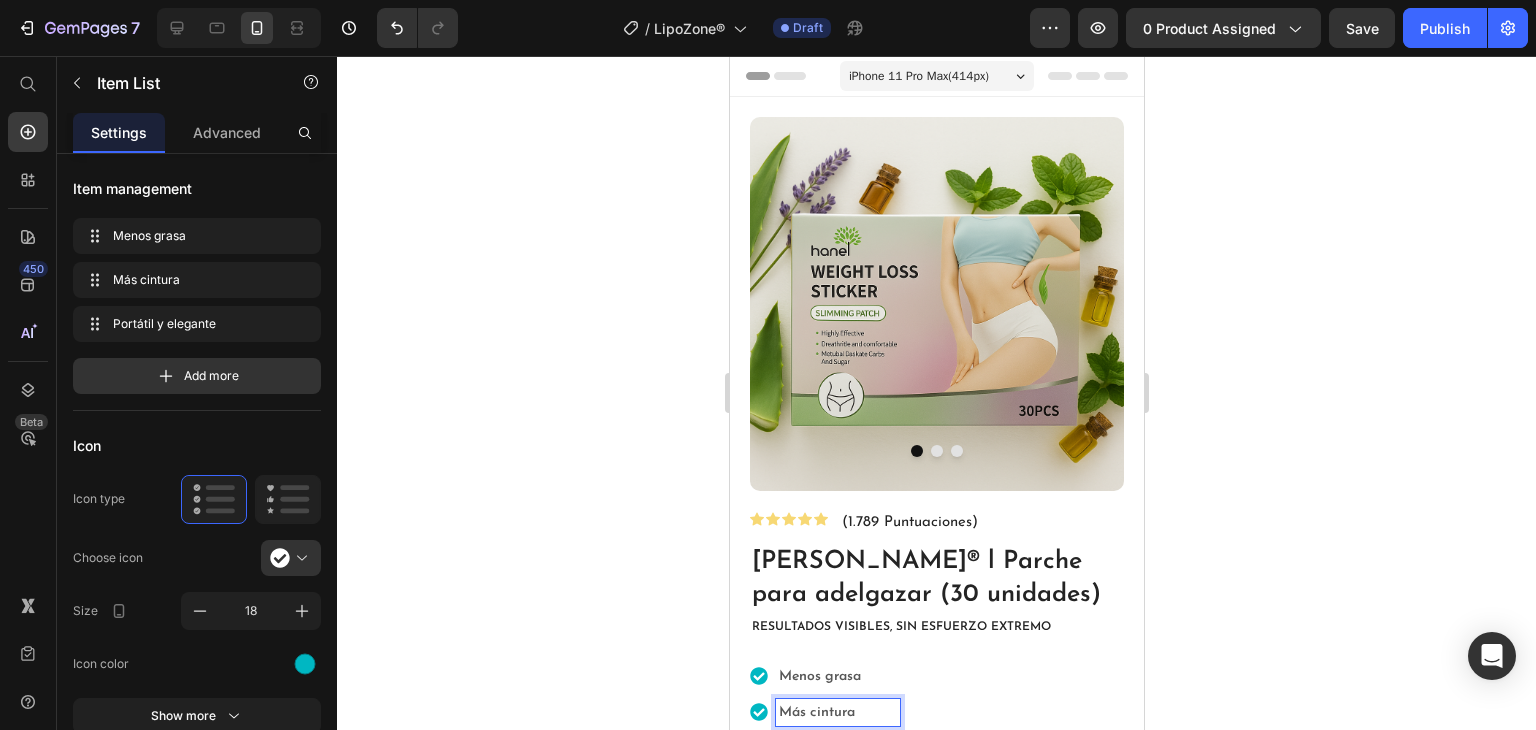 scroll, scrollTop: 200, scrollLeft: 0, axis: vertical 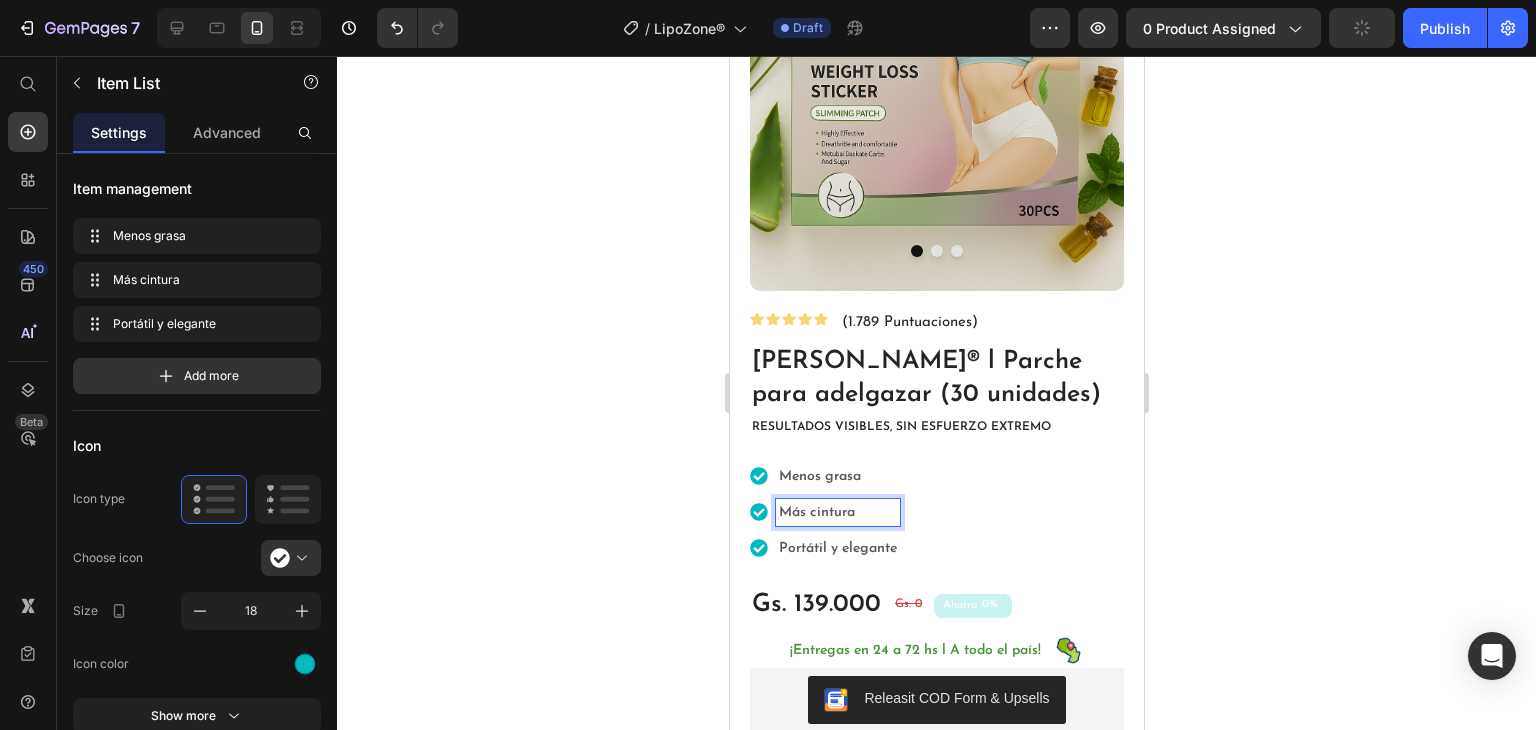 click on "Portátil y elegante" at bounding box center [837, 548] 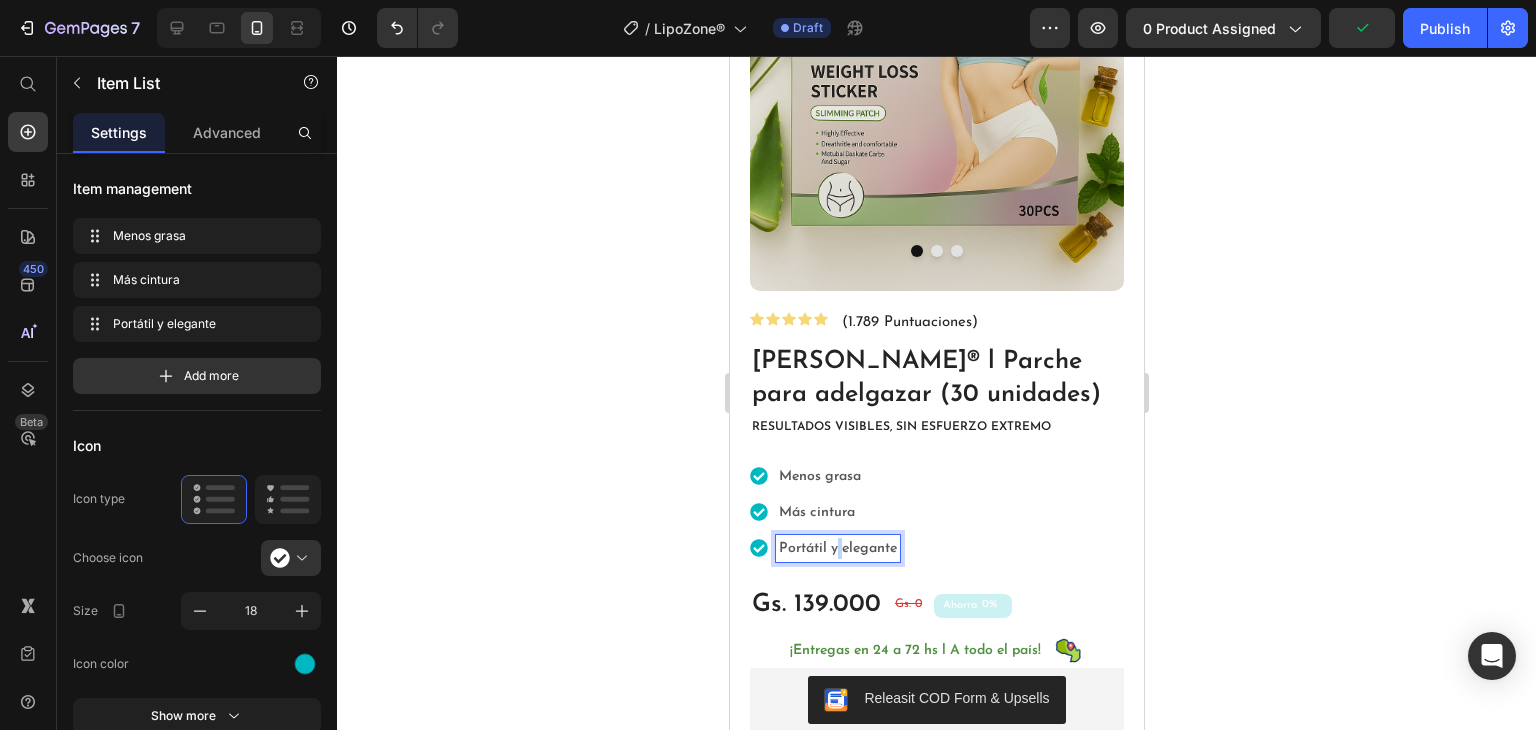click on "Portátil y elegante" at bounding box center [837, 548] 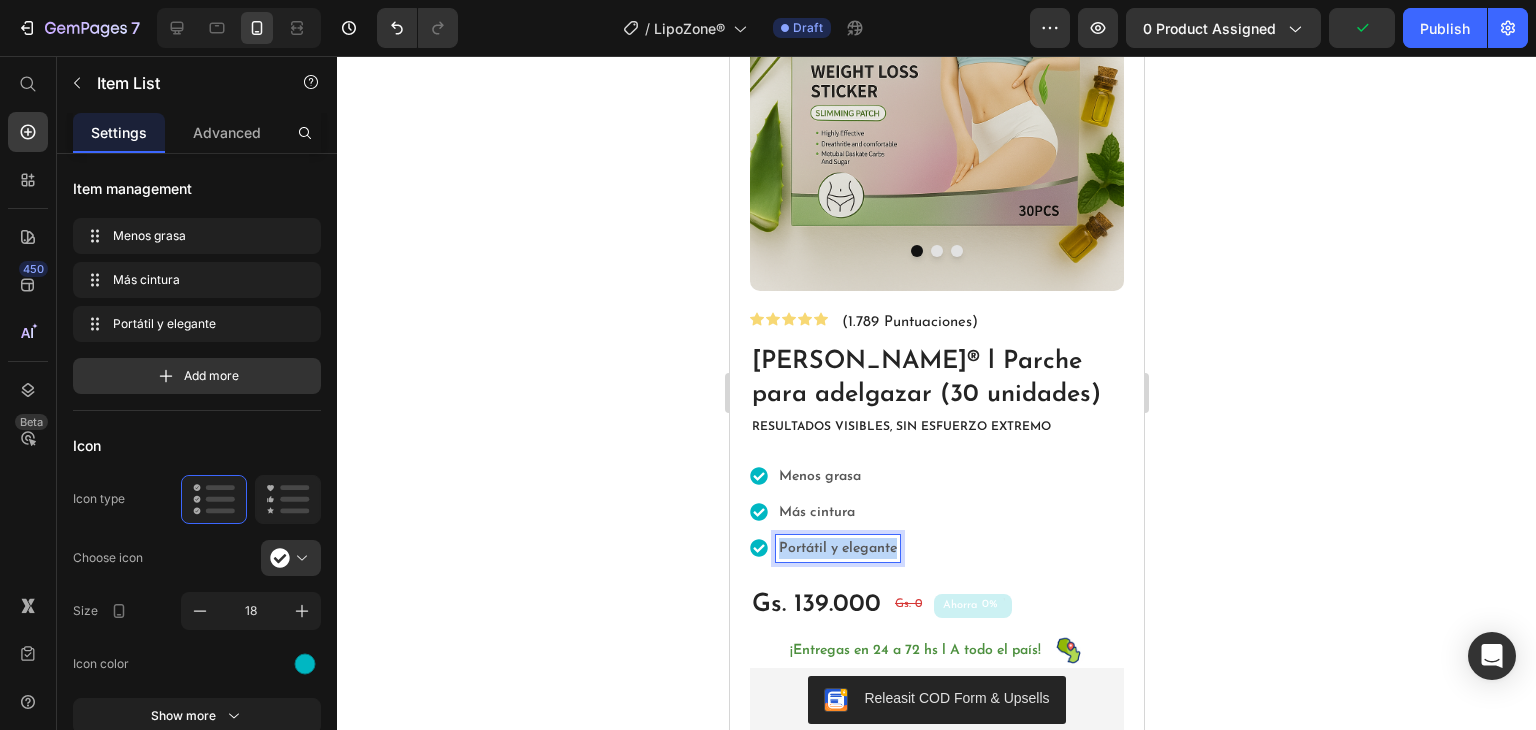 click on "Portátil y elegante" at bounding box center (837, 548) 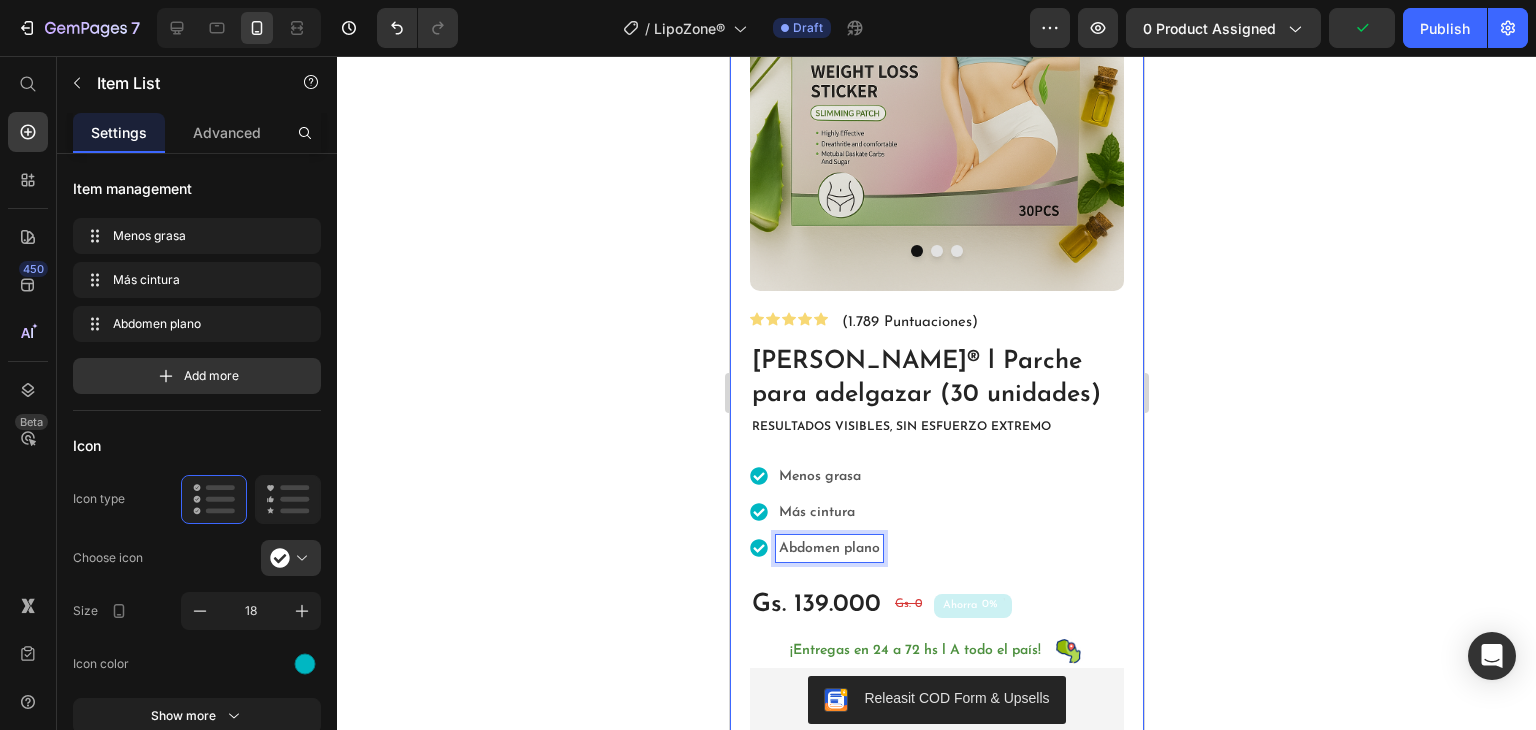 click 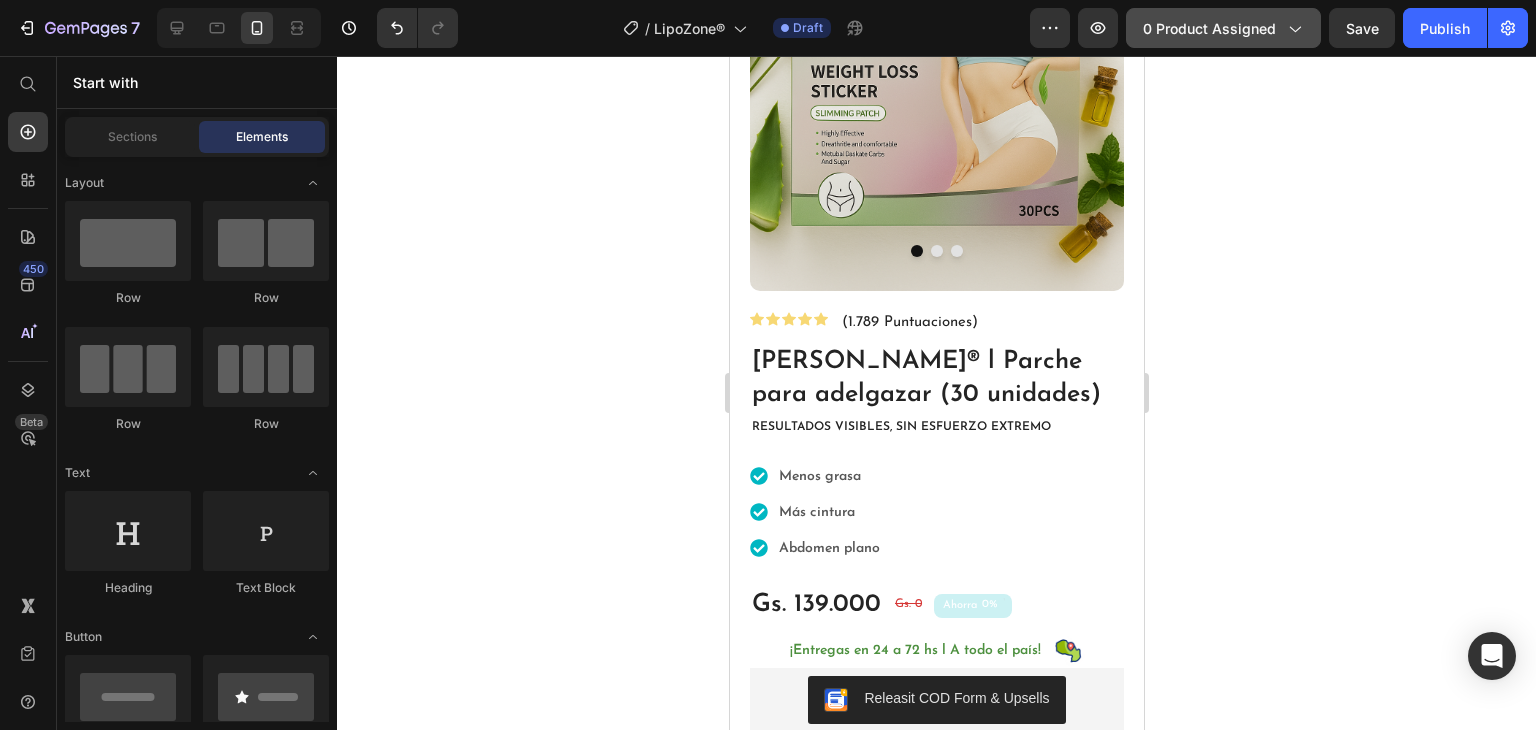 click on "0 product assigned" 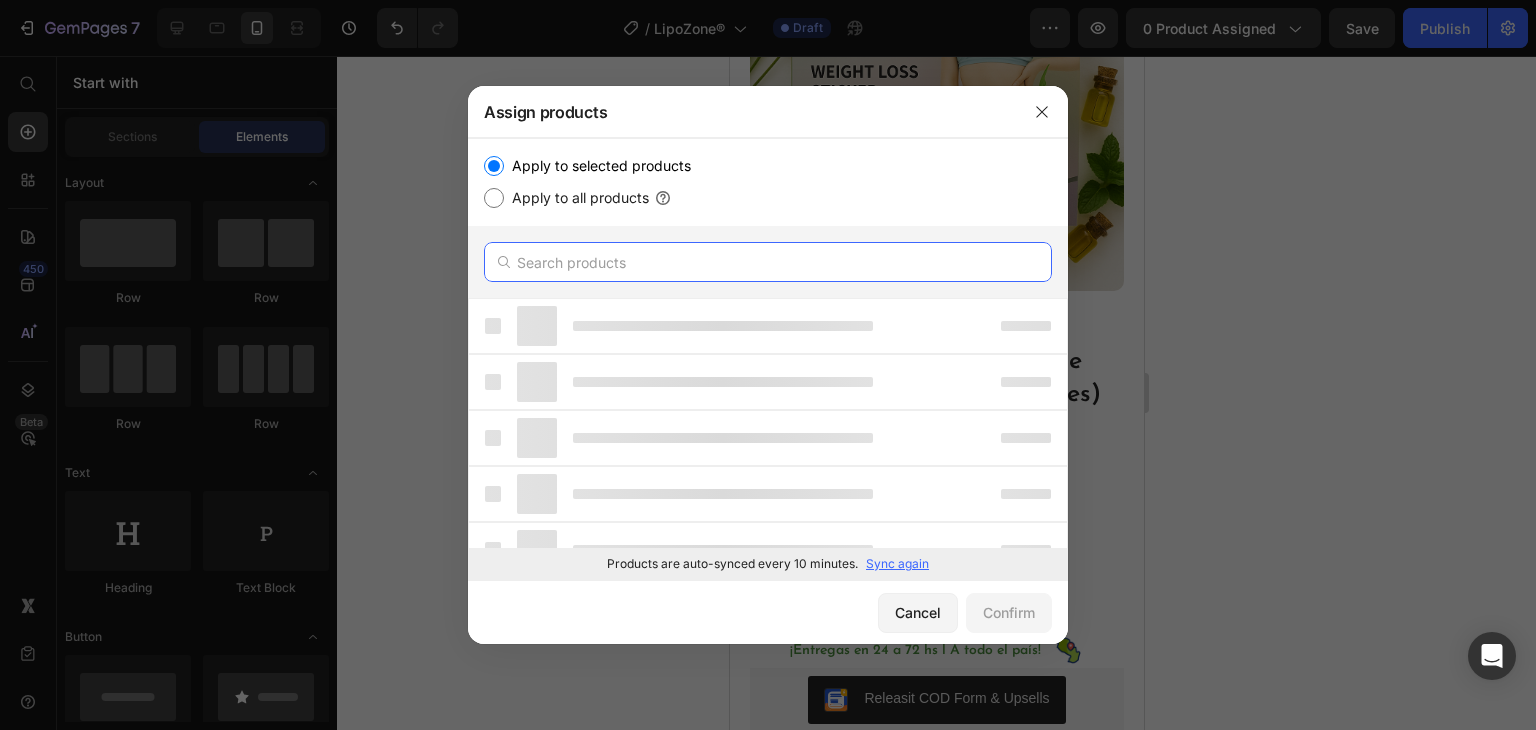 click at bounding box center [768, 262] 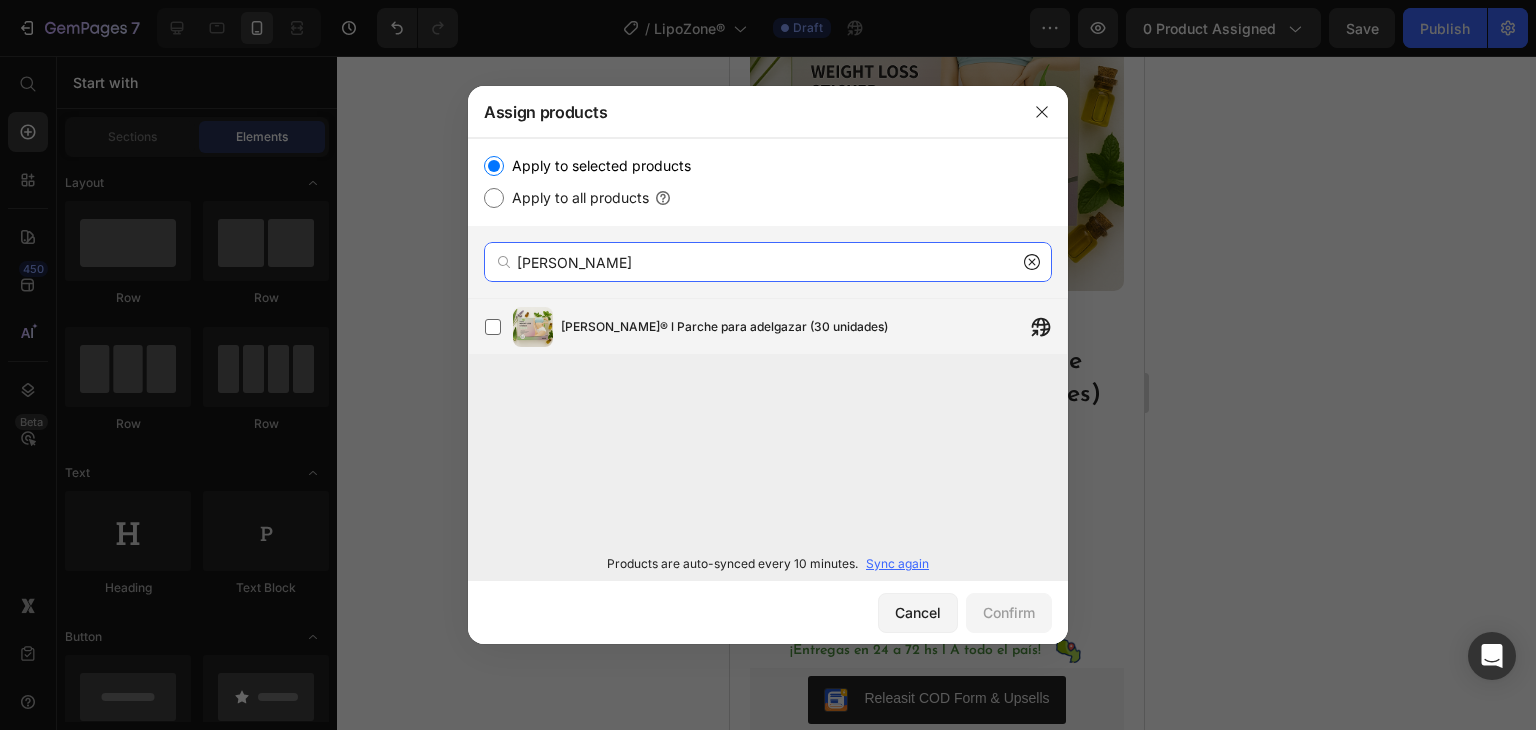 type on "[PERSON_NAME]" 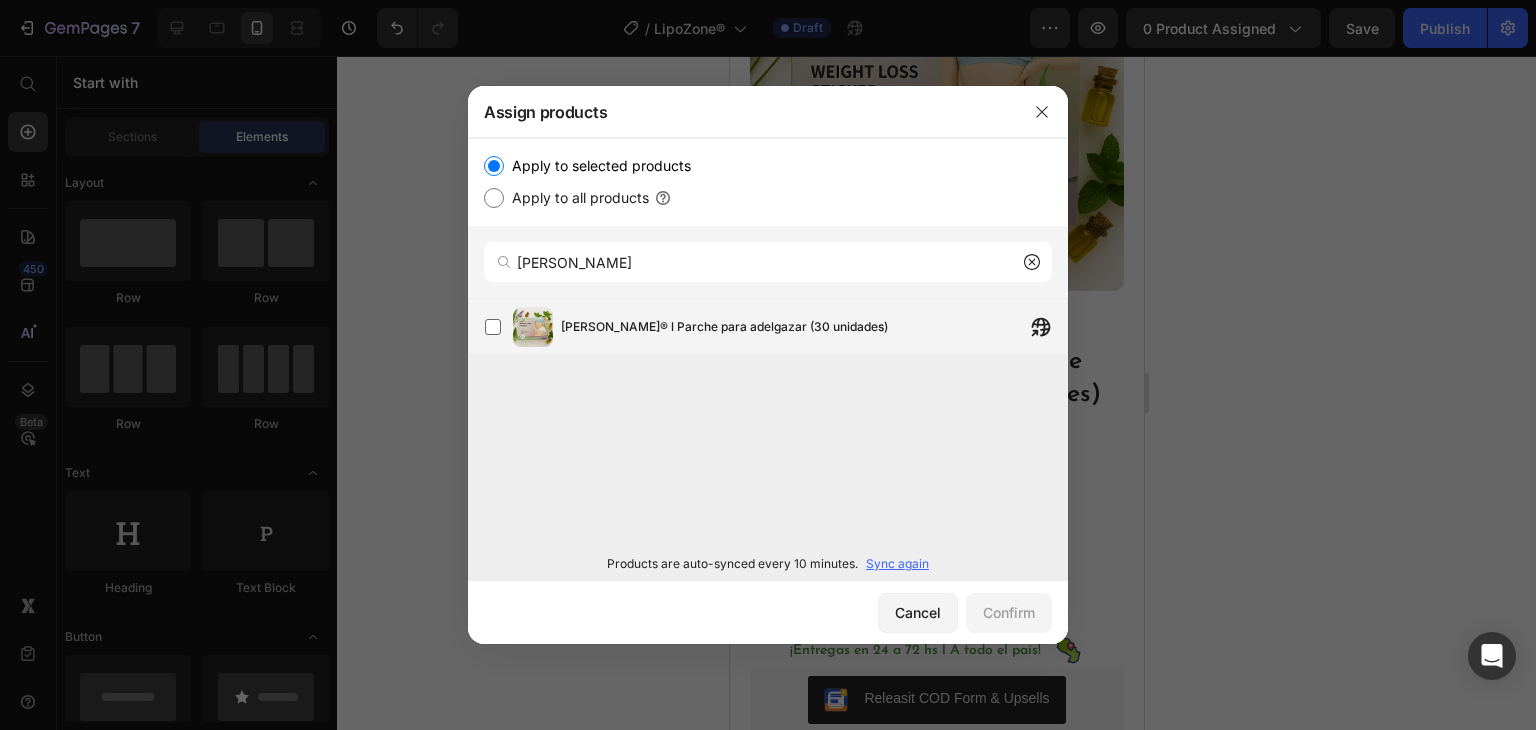 click on "[PERSON_NAME]® l Parche para adelgazar (30 unidades)" at bounding box center [776, 327] 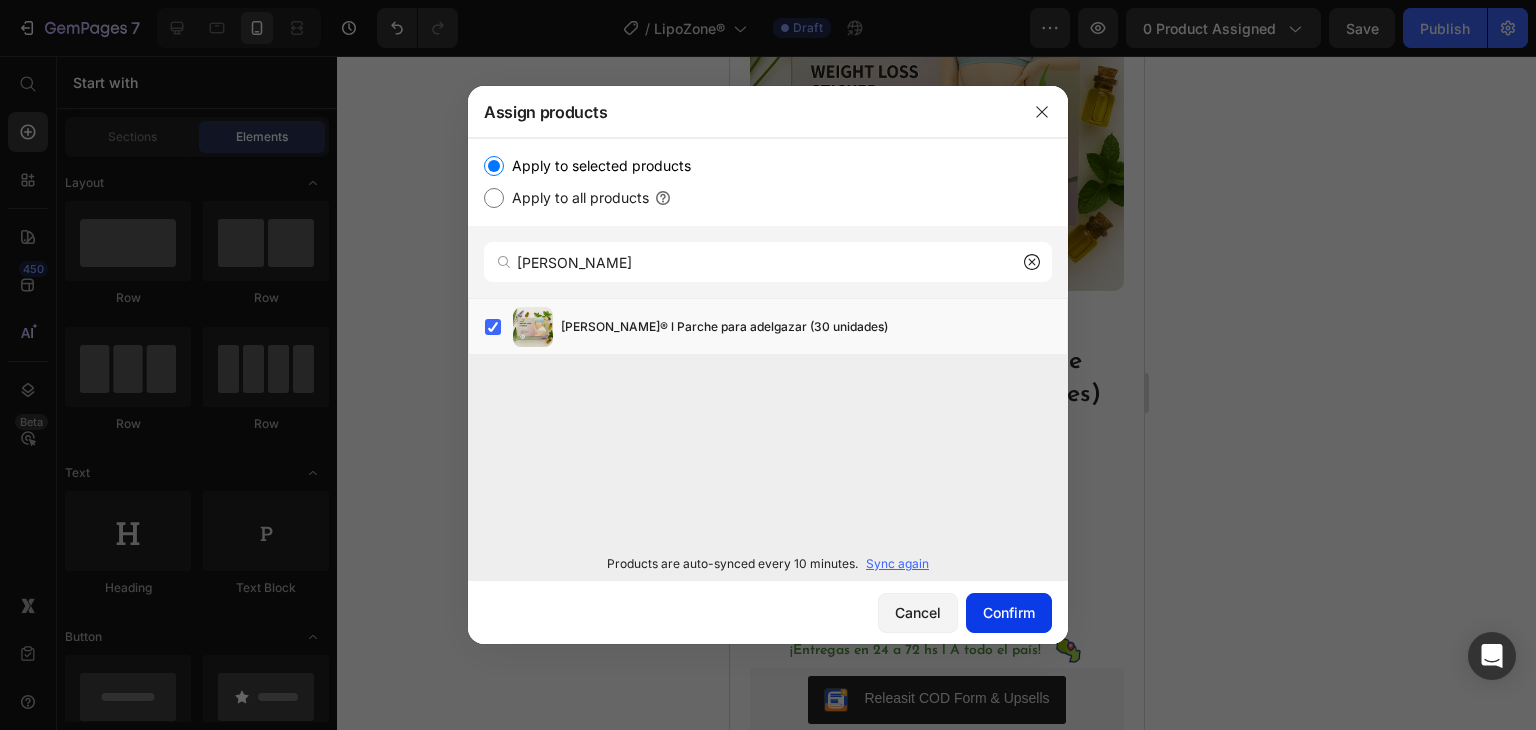 click on "Confirm" at bounding box center (1009, 612) 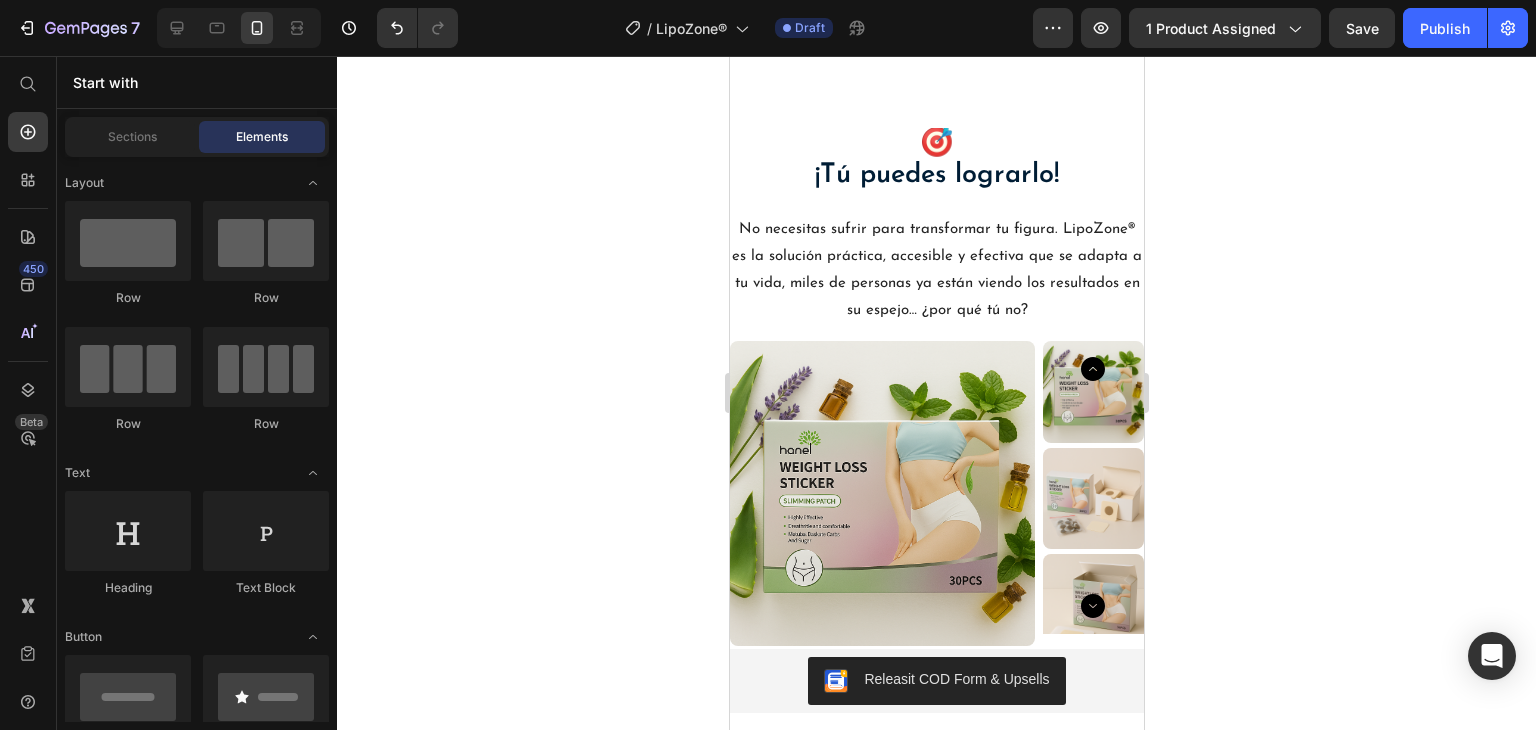 scroll, scrollTop: 4337, scrollLeft: 0, axis: vertical 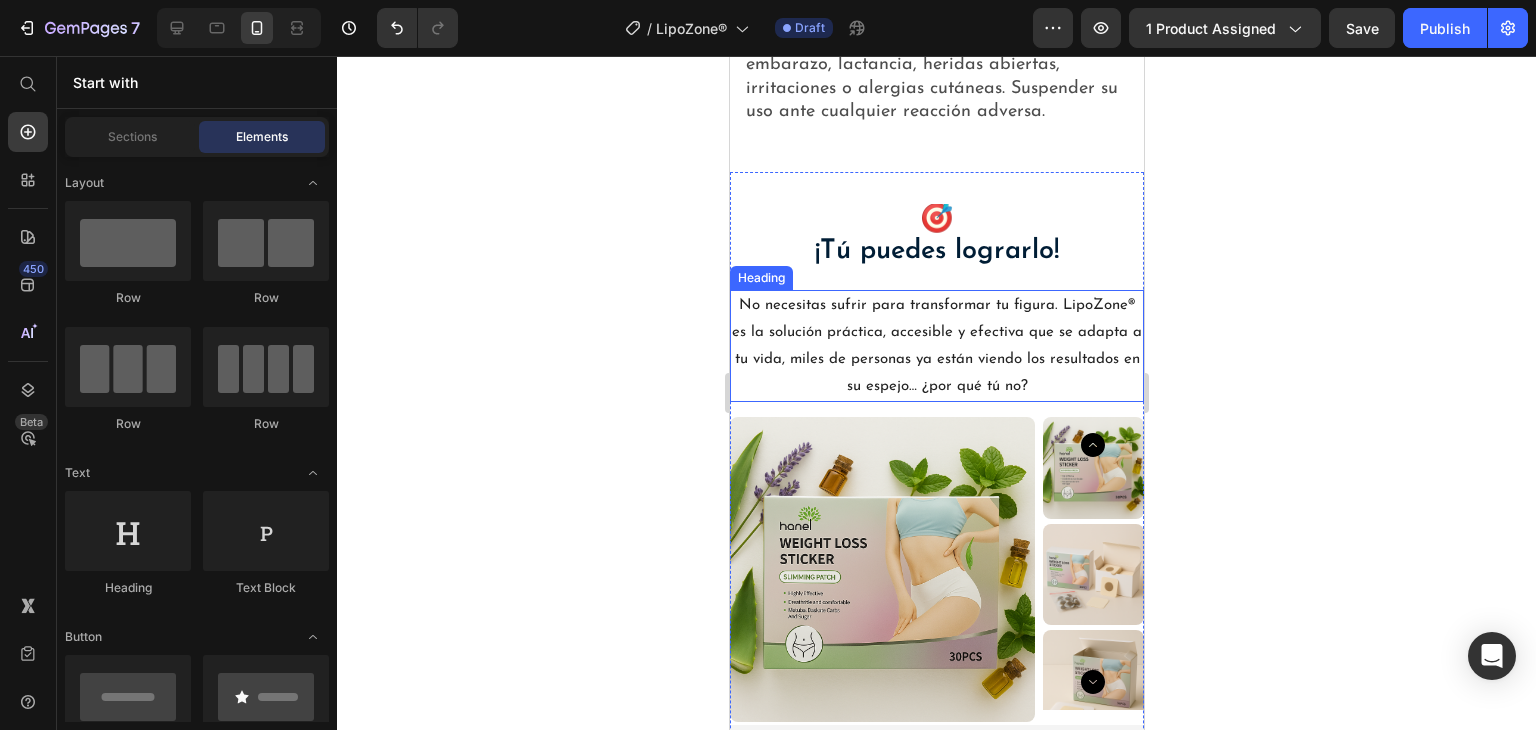 click on "No necesitas sufrir para transformar tu figura. LipoZone® es la solución práctica, accesible y efectiva que se adapta a tu vida, miles de personas ya están viendo los resultados en su espejo… ¿por qué tú no?" at bounding box center [936, 346] 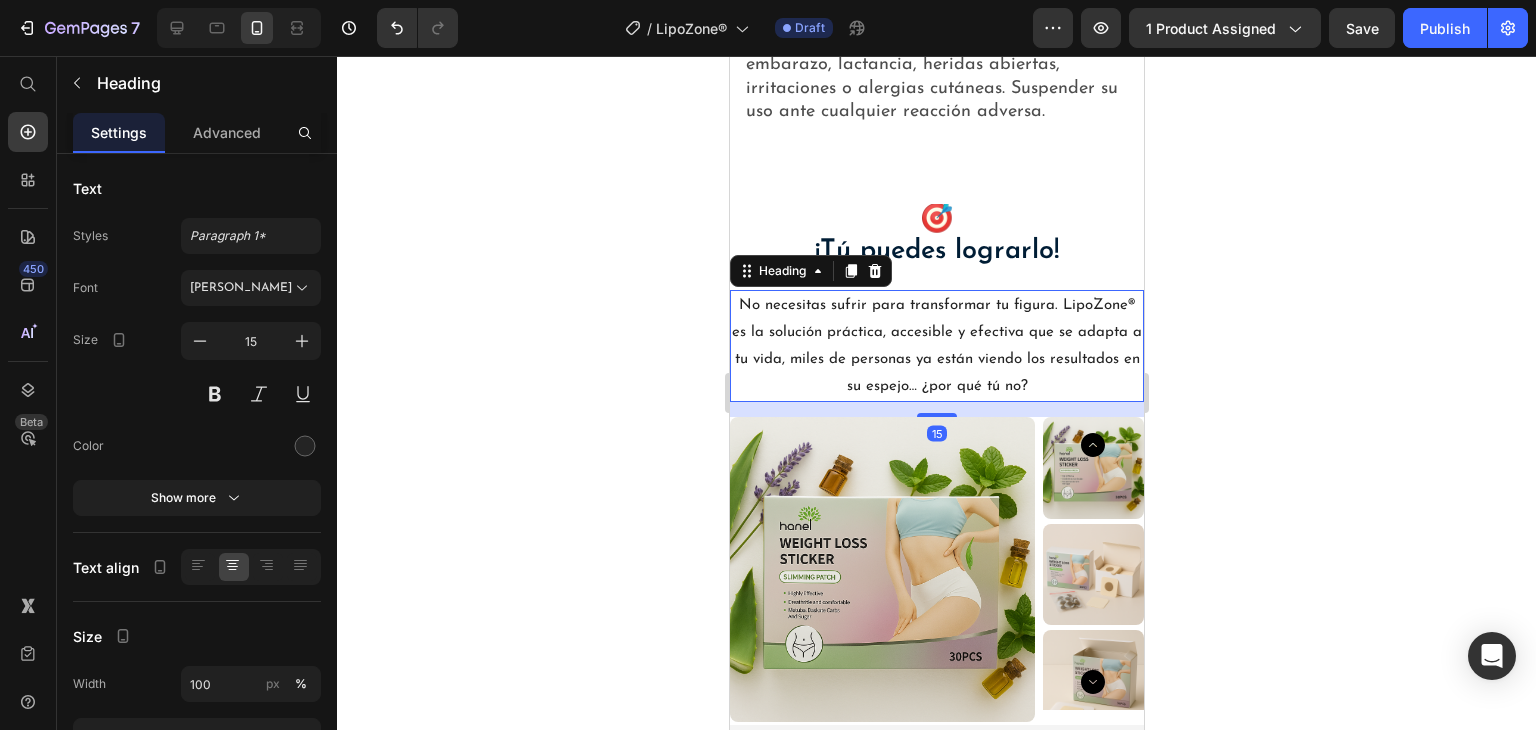 click on "No necesitas sufrir para transformar tu figura. LipoZone® es la solución práctica, accesible y efectiva que se adapta a tu vida, miles de personas ya están viendo los resultados en su espejo… ¿por qué tú no?" at bounding box center [936, 346] 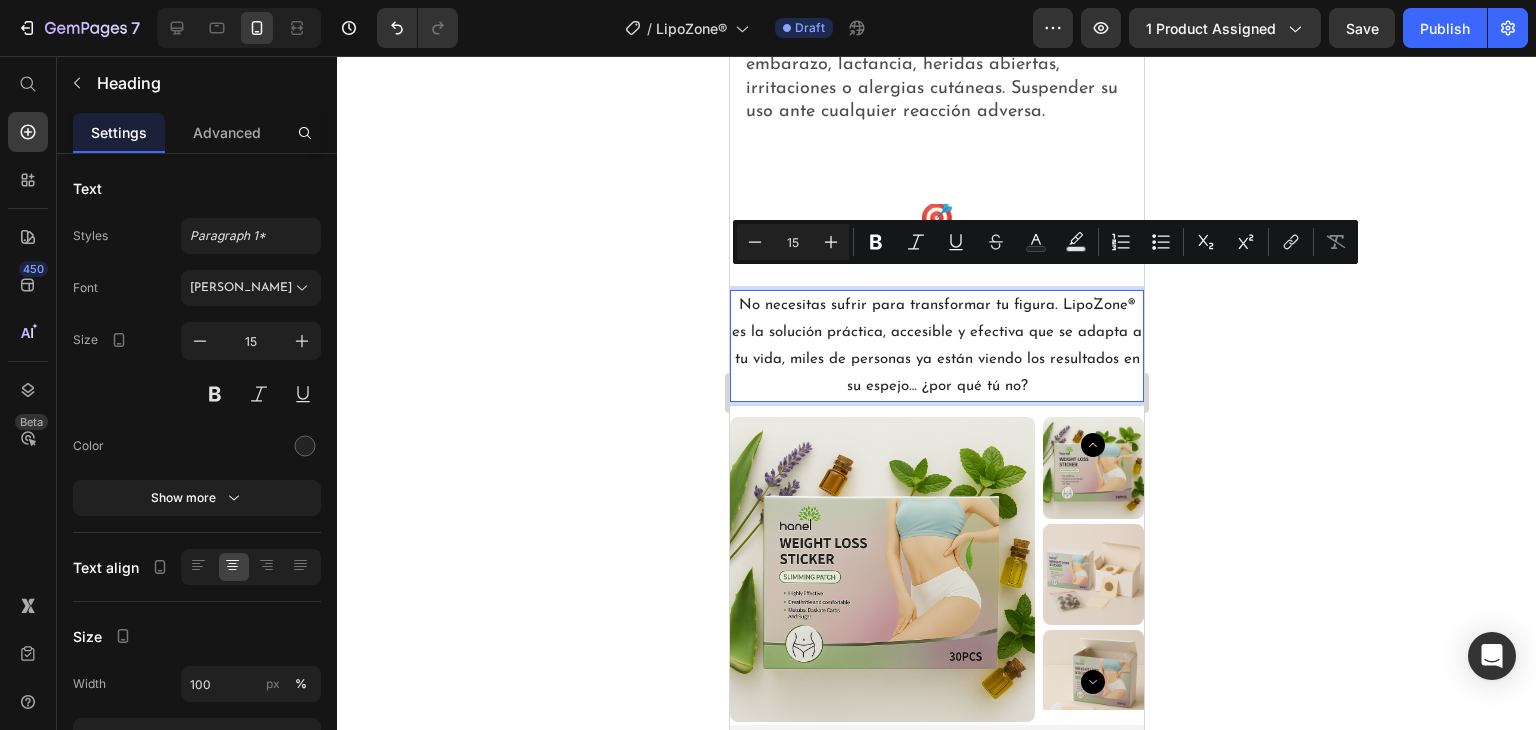 click on "No necesitas sufrir para transformar tu figura. LipoZone® es la solución práctica, accesible y efectiva que se adapta a tu vida, miles de personas ya están viendo los resultados en su espejo… ¿por qué tú no?" at bounding box center (936, 346) 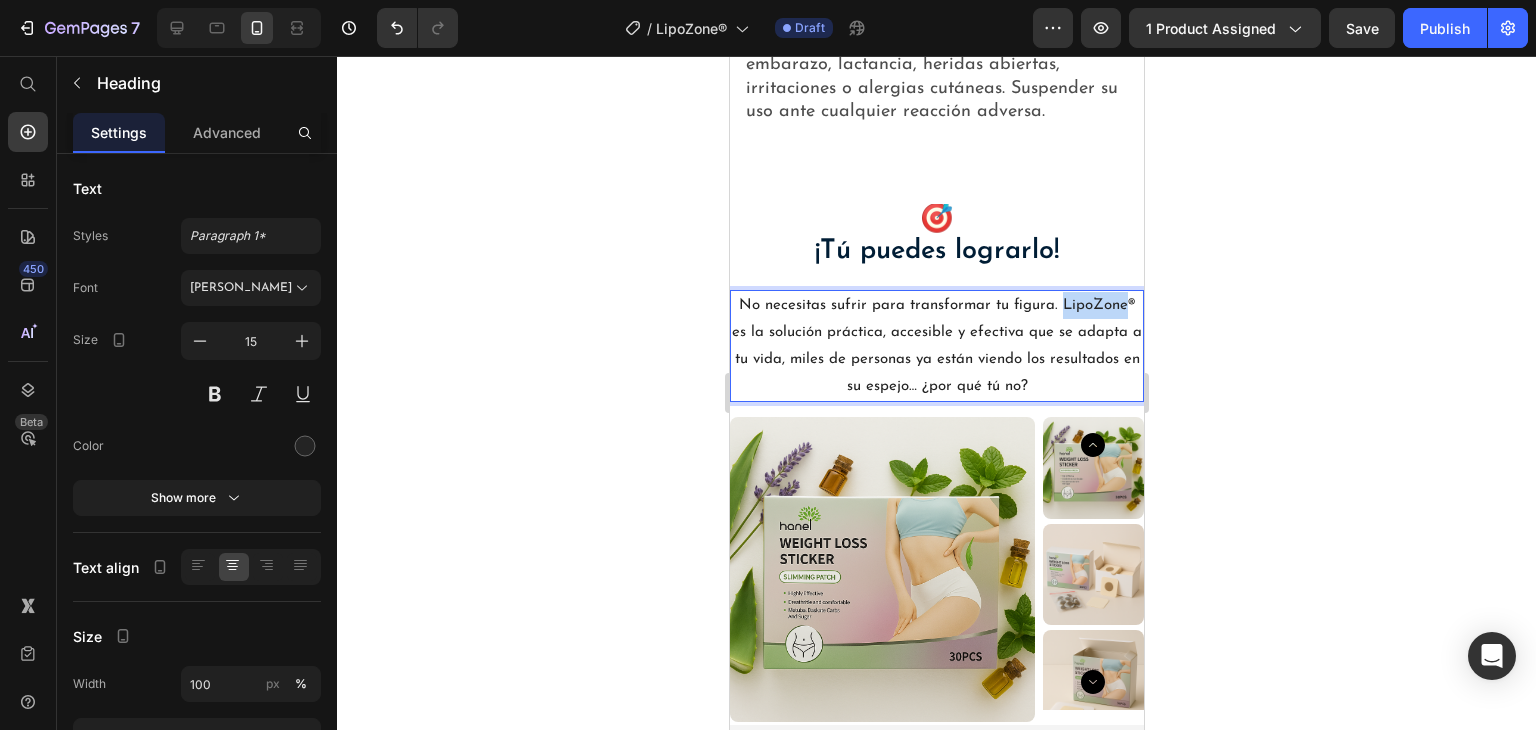 click on "No necesitas sufrir para transformar tu figura. LipoZone® es la solución práctica, accesible y efectiva que se adapta a tu vida, miles de personas ya están viendo los resultados en su espejo… ¿por qué tú no?" at bounding box center [936, 346] 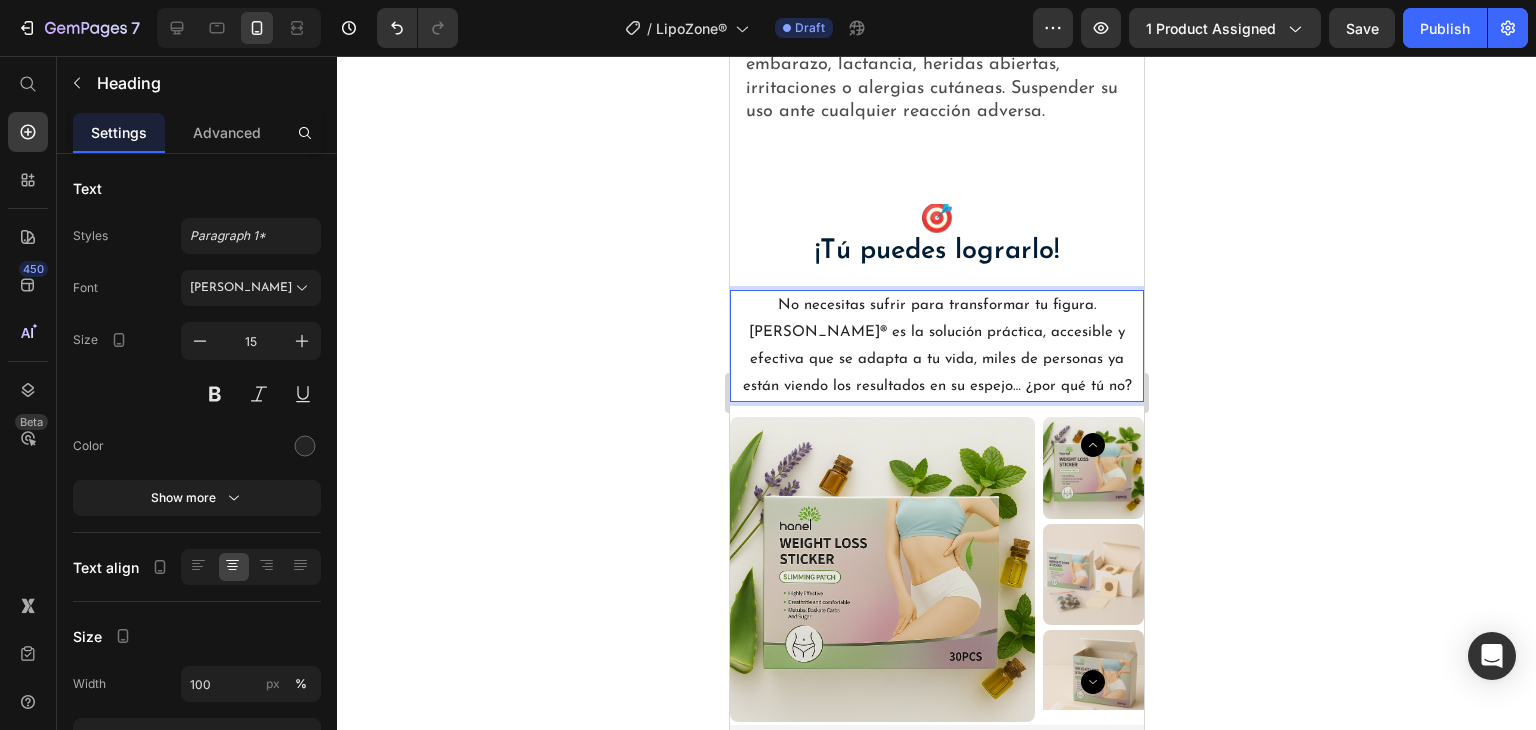 click 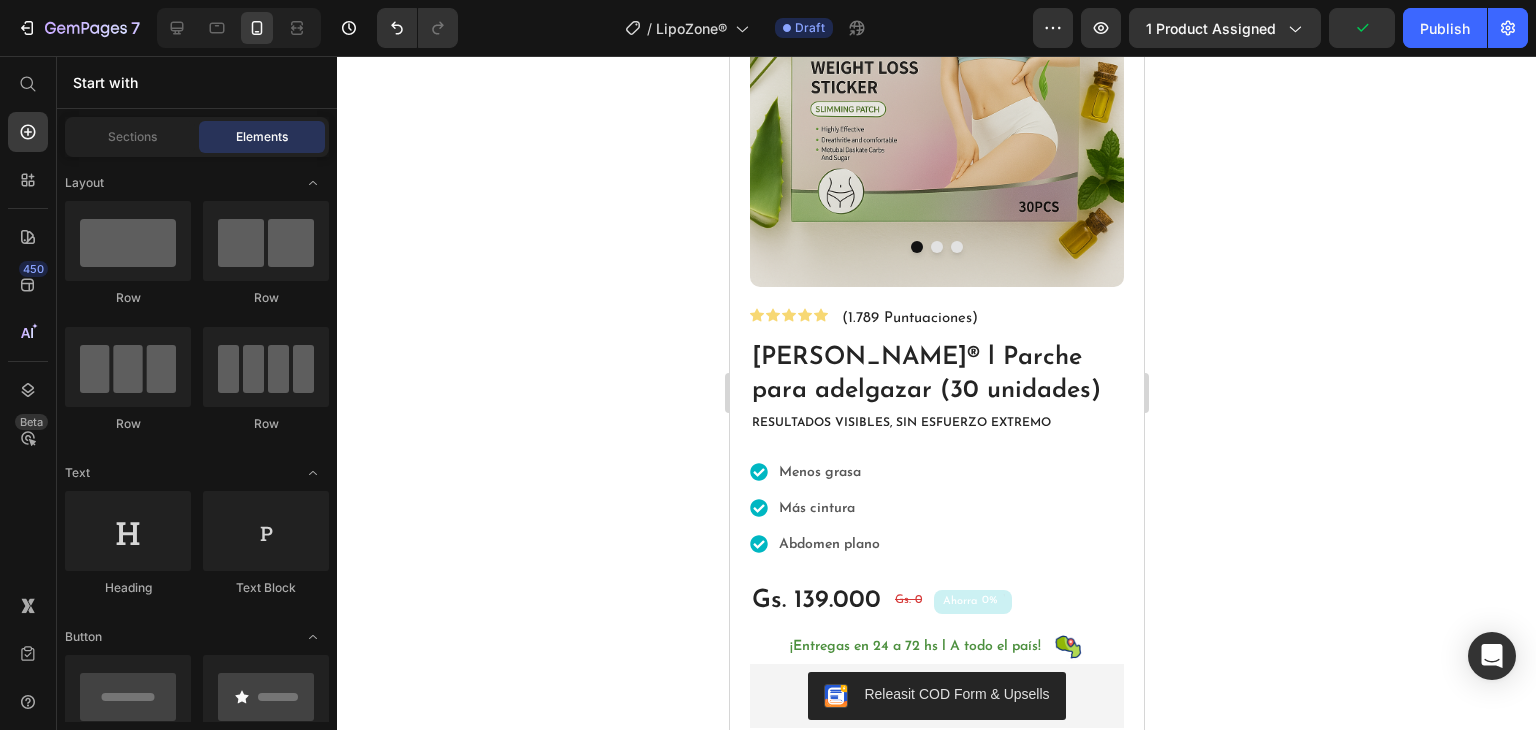 scroll, scrollTop: 0, scrollLeft: 0, axis: both 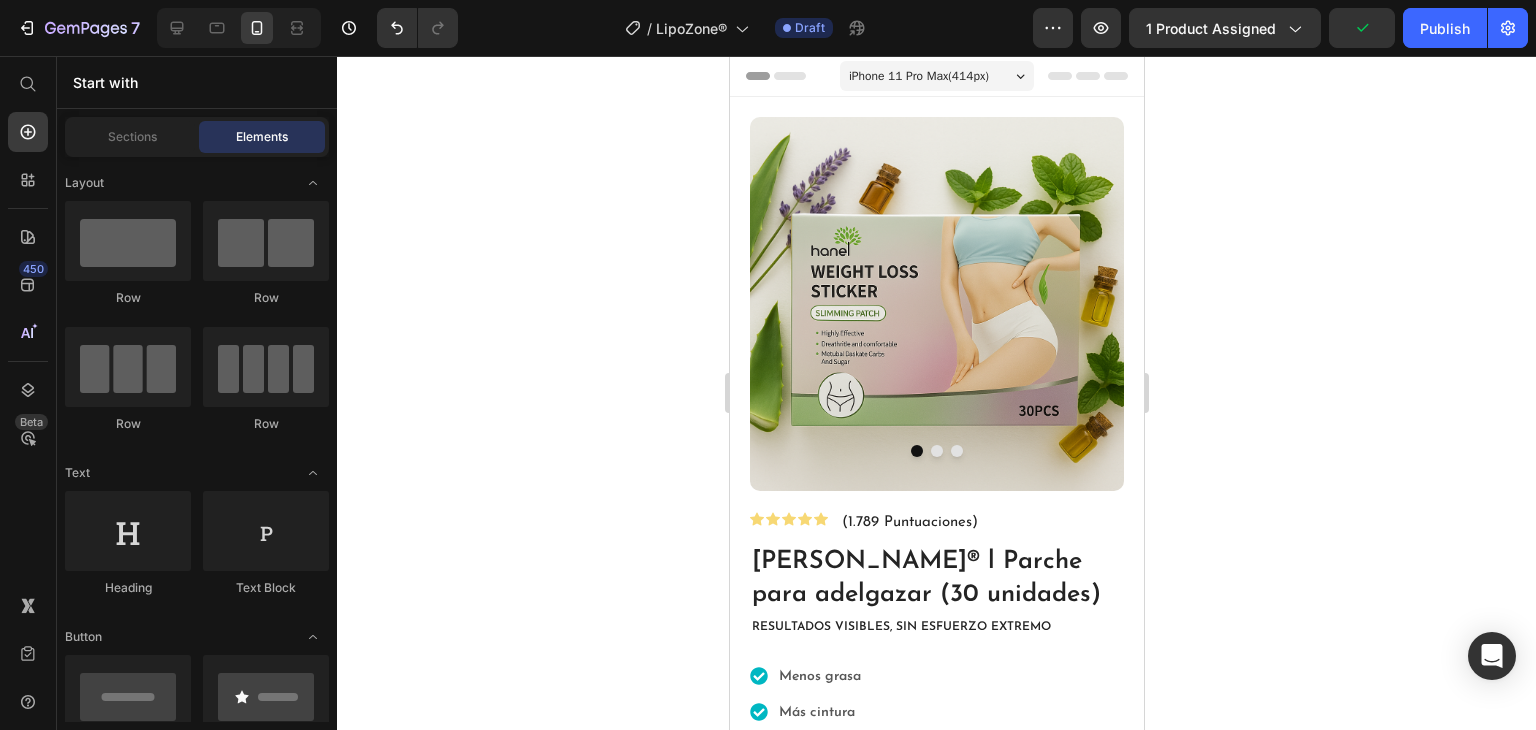 click 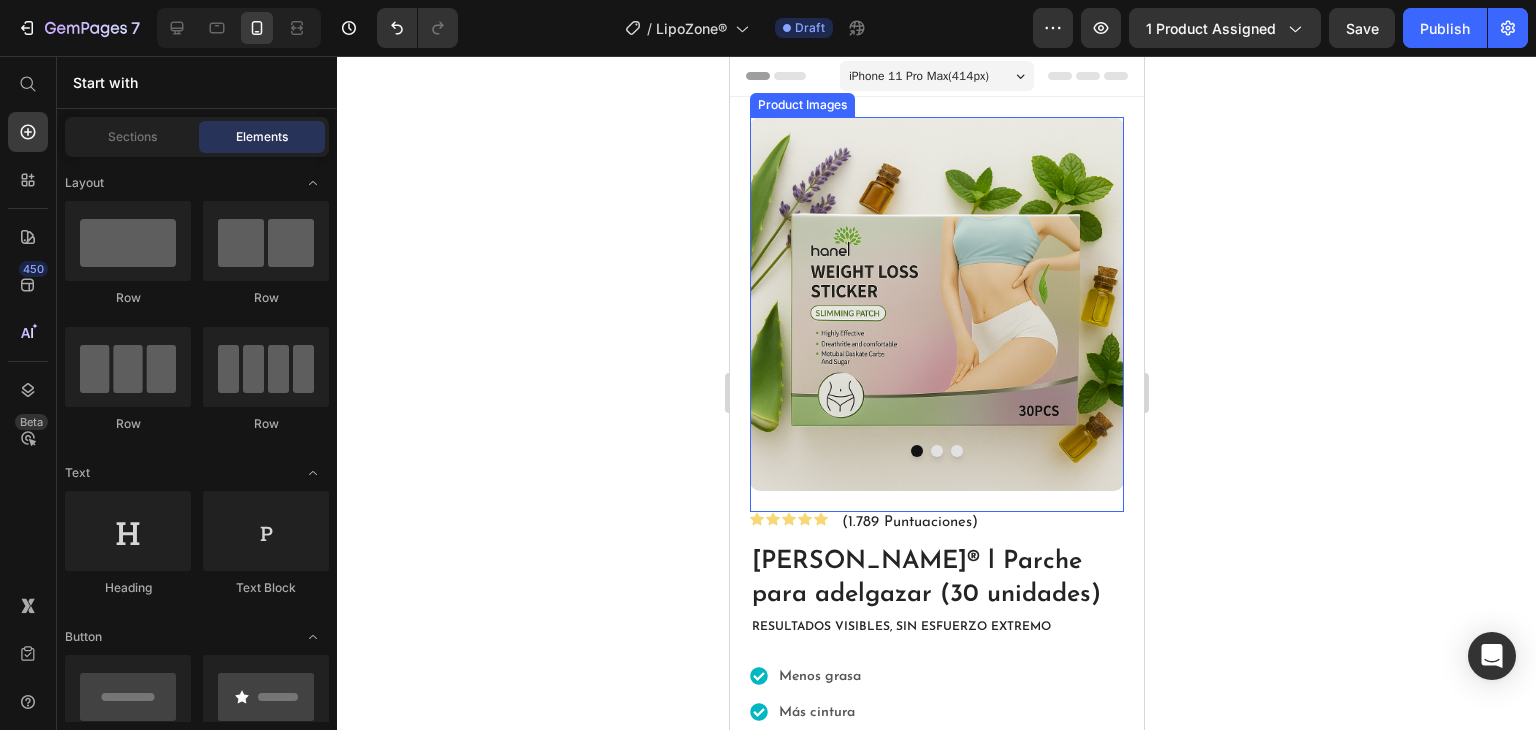 click at bounding box center (936, 451) 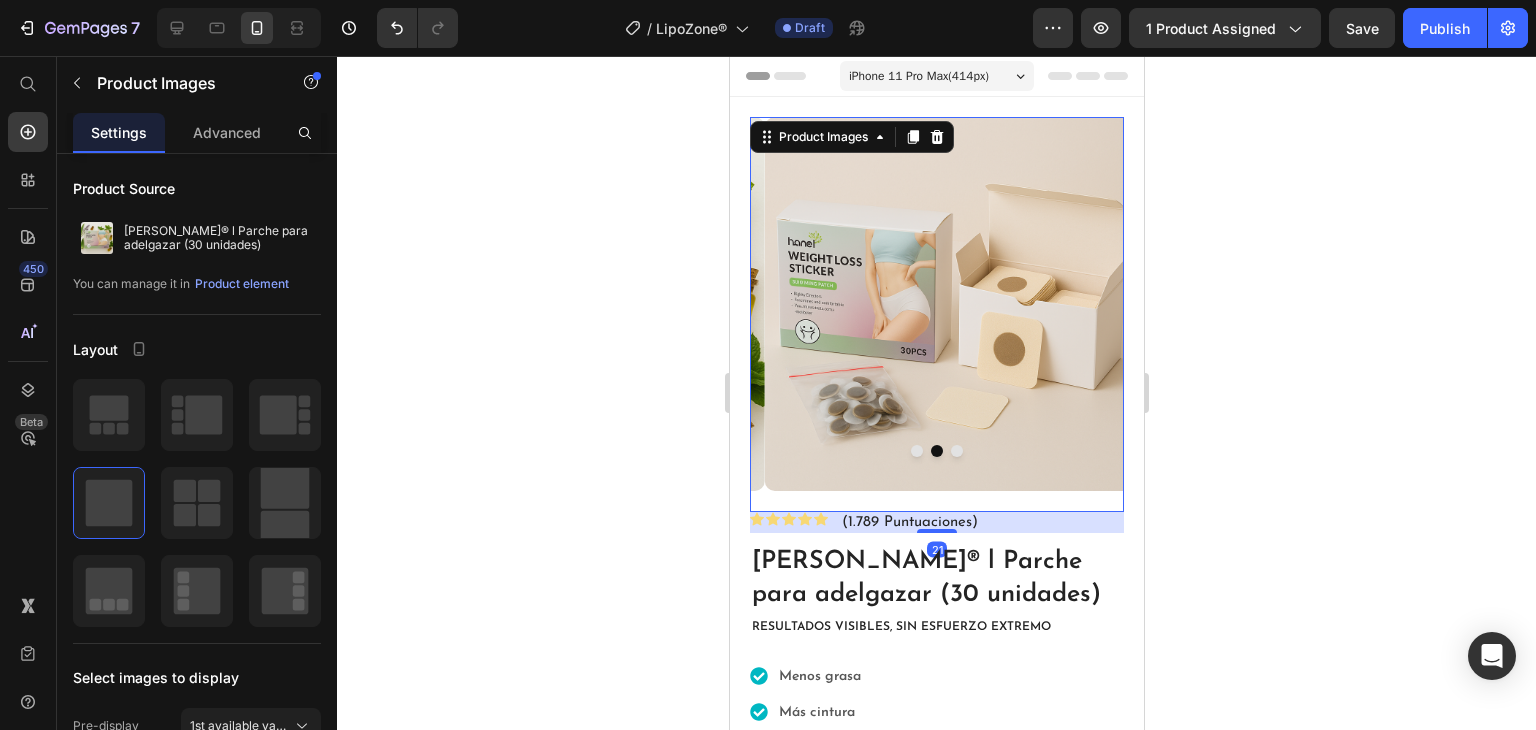 click at bounding box center [956, 451] 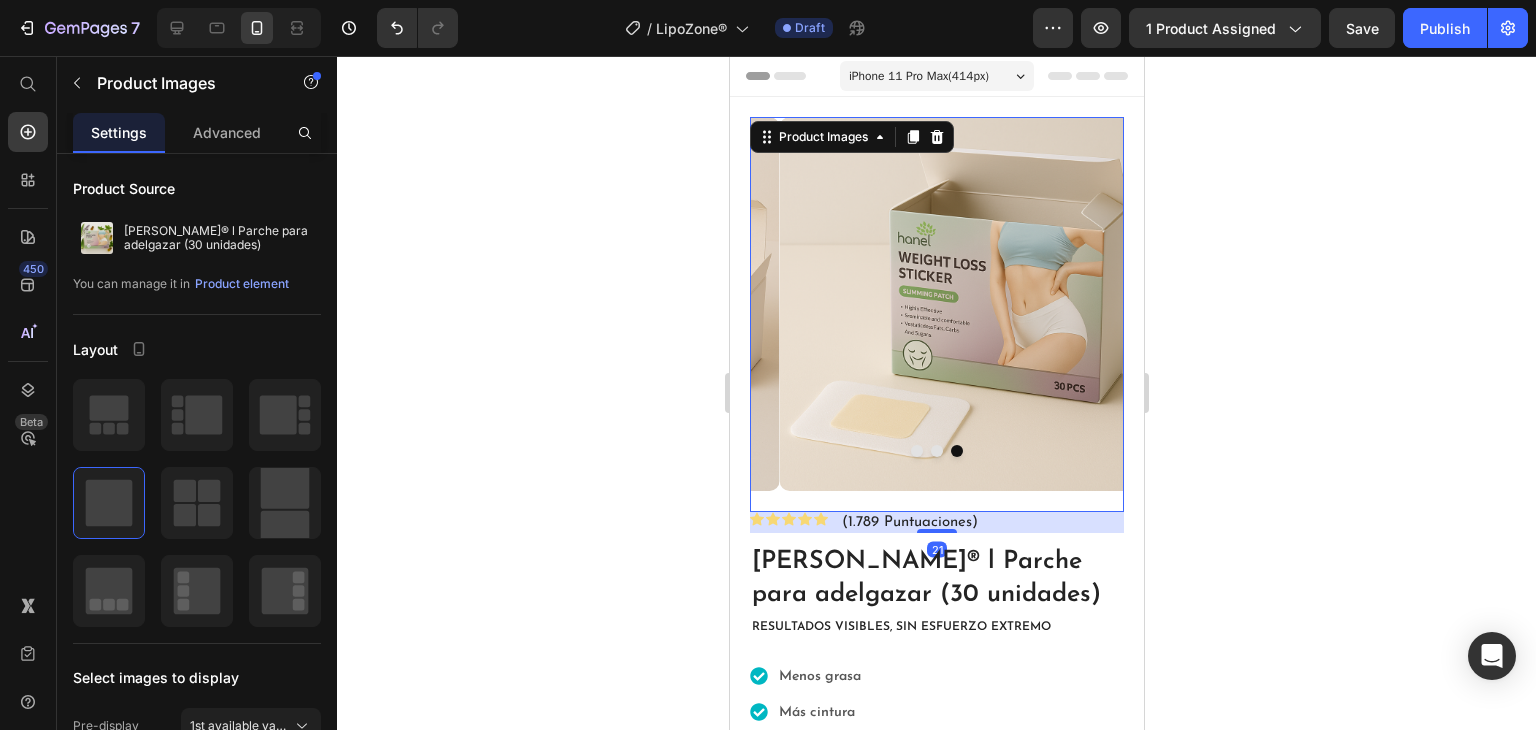 click at bounding box center [916, 451] 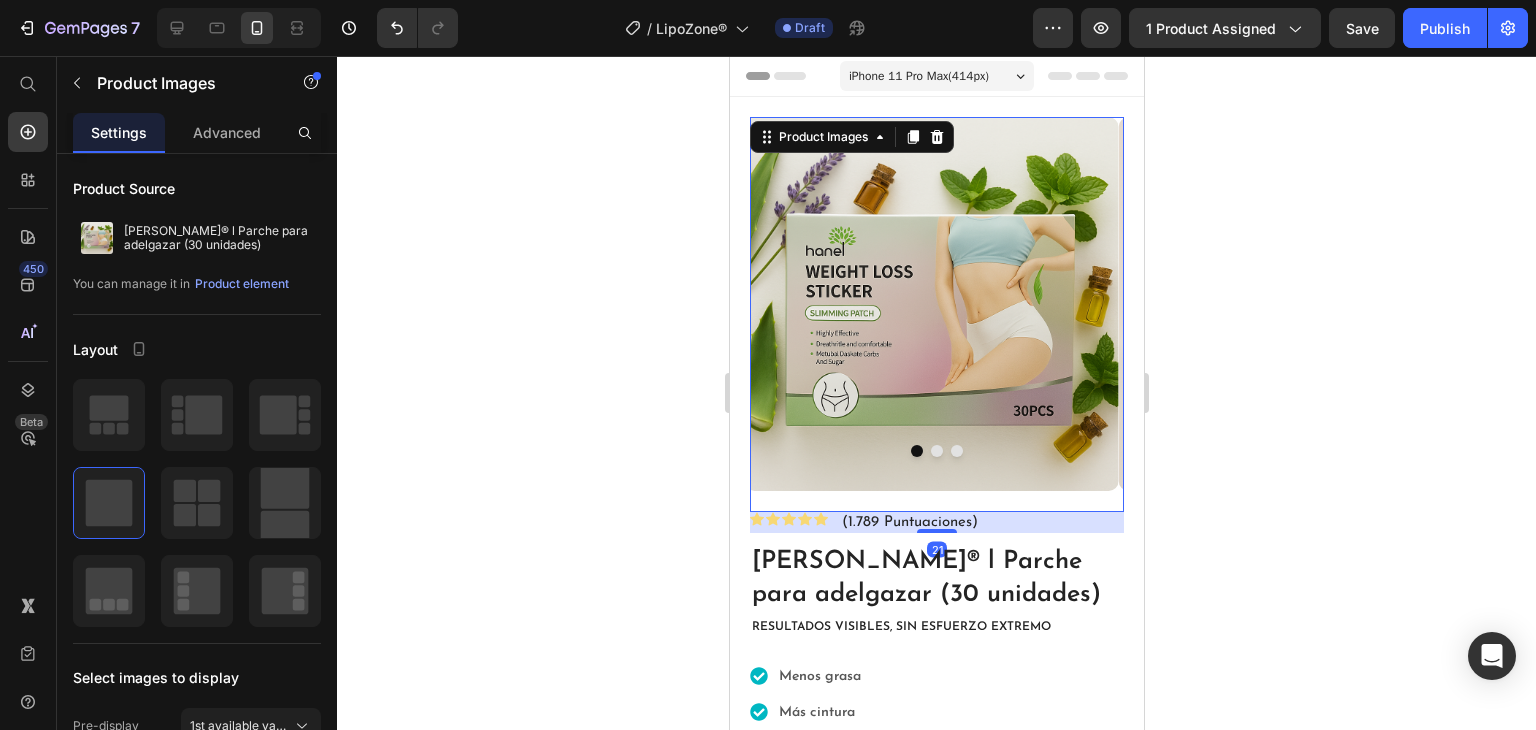 drag, startPoint x: 1253, startPoint y: 393, endPoint x: 1233, endPoint y: 379, distance: 24.41311 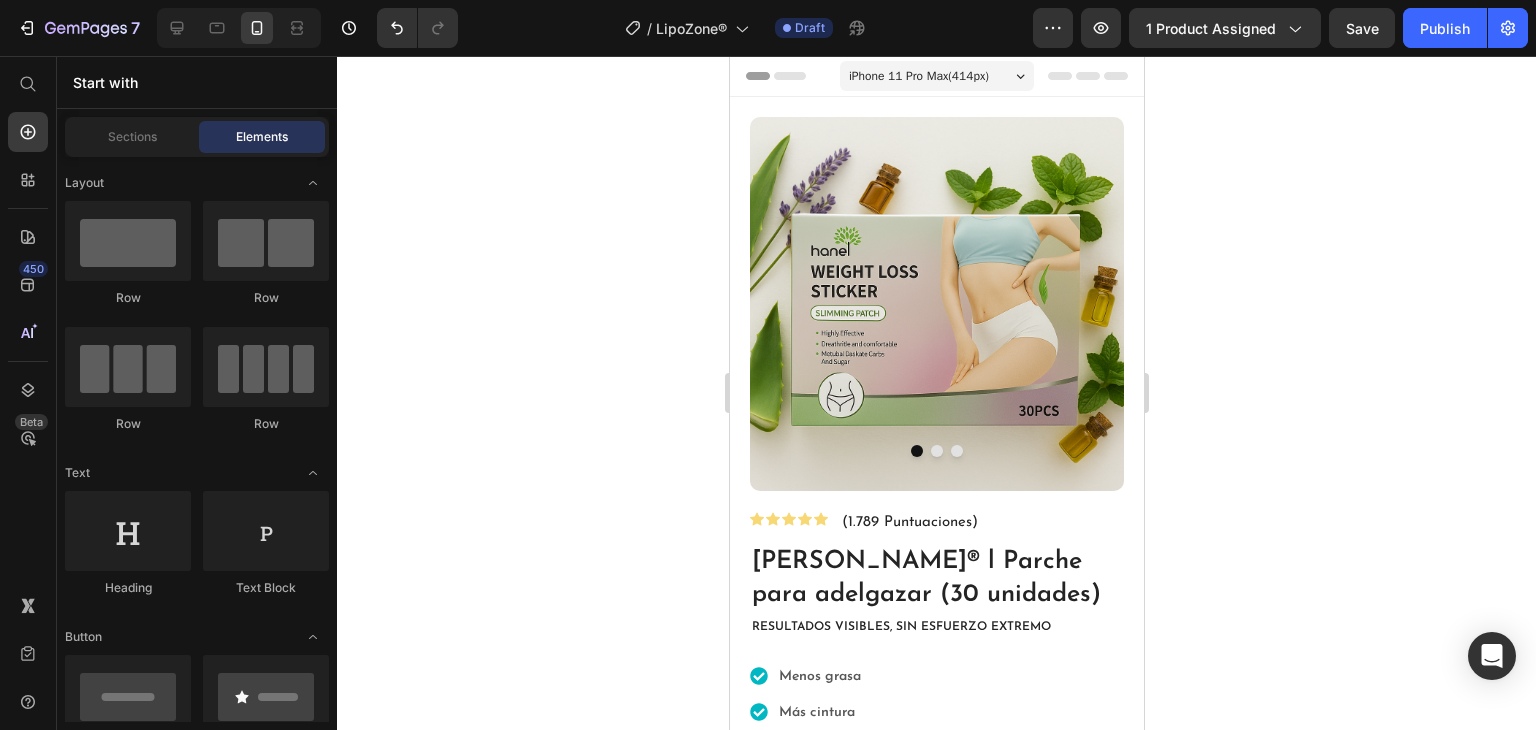 click 